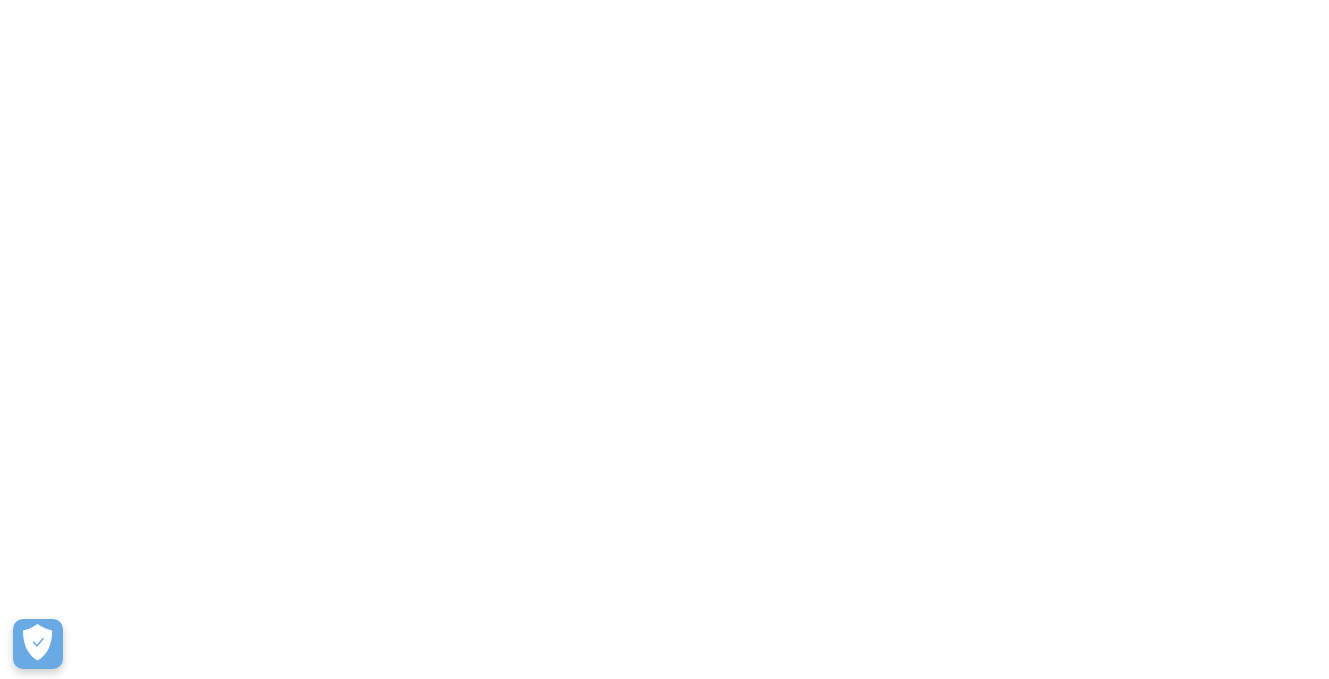 scroll, scrollTop: 0, scrollLeft: 0, axis: both 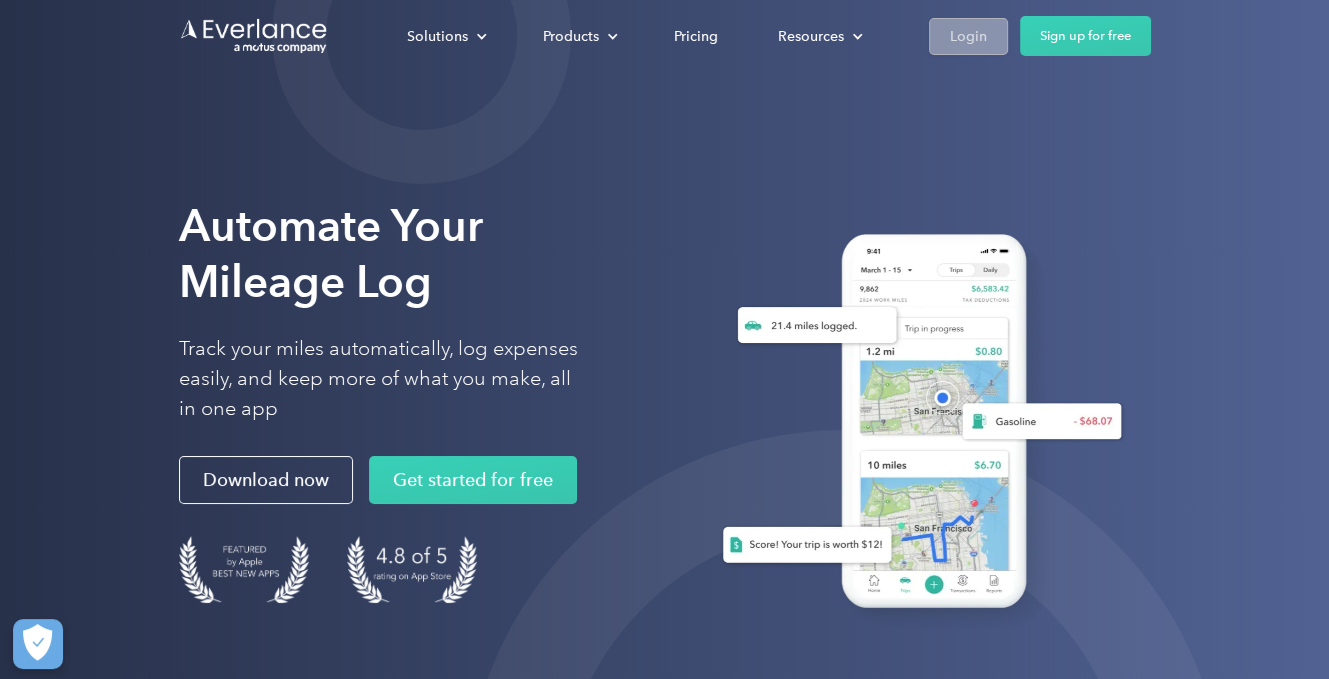 click on "Login" at bounding box center [968, 36] 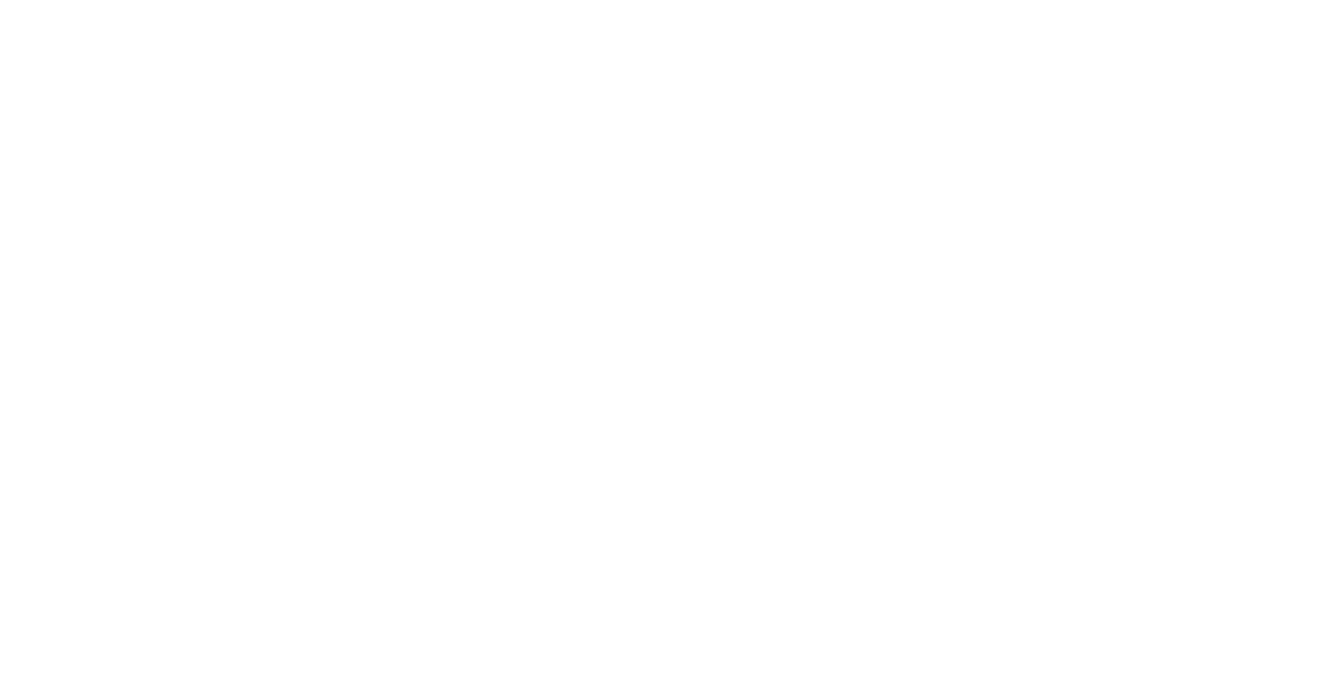 scroll, scrollTop: 0, scrollLeft: 0, axis: both 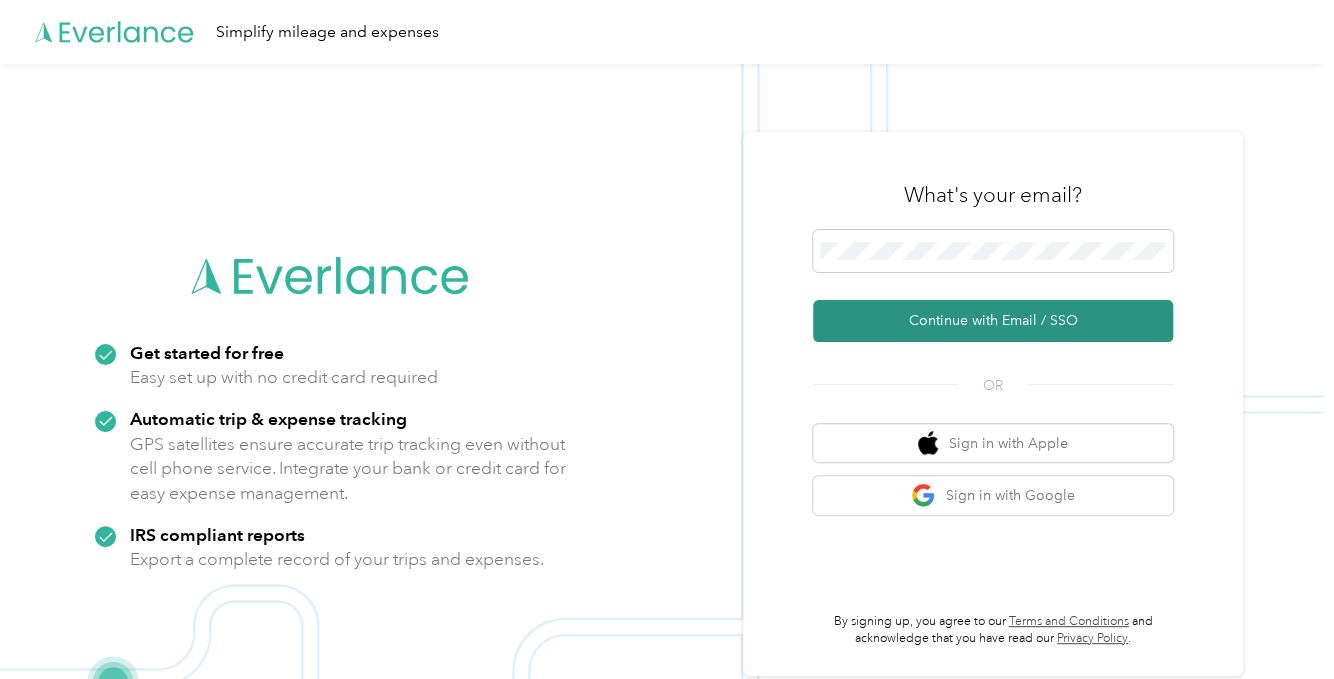 click on "Continue with Email / SSO" at bounding box center [993, 321] 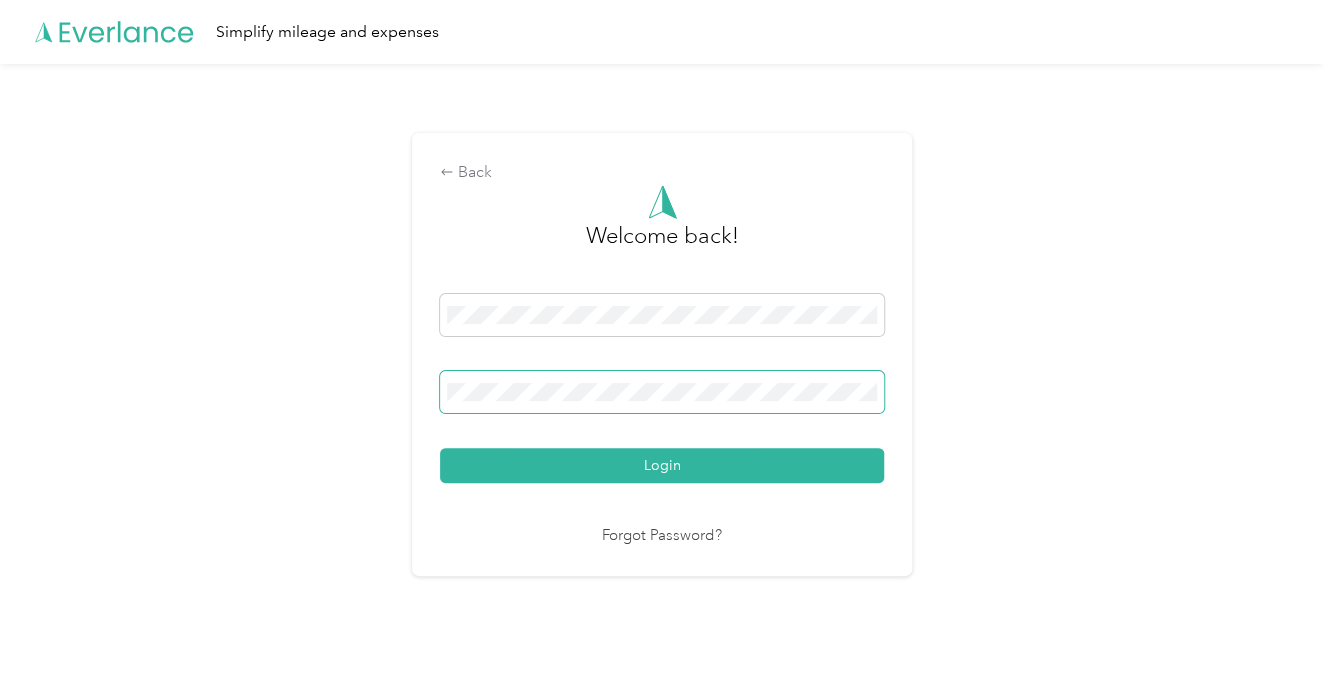 click on "Login" at bounding box center [662, 465] 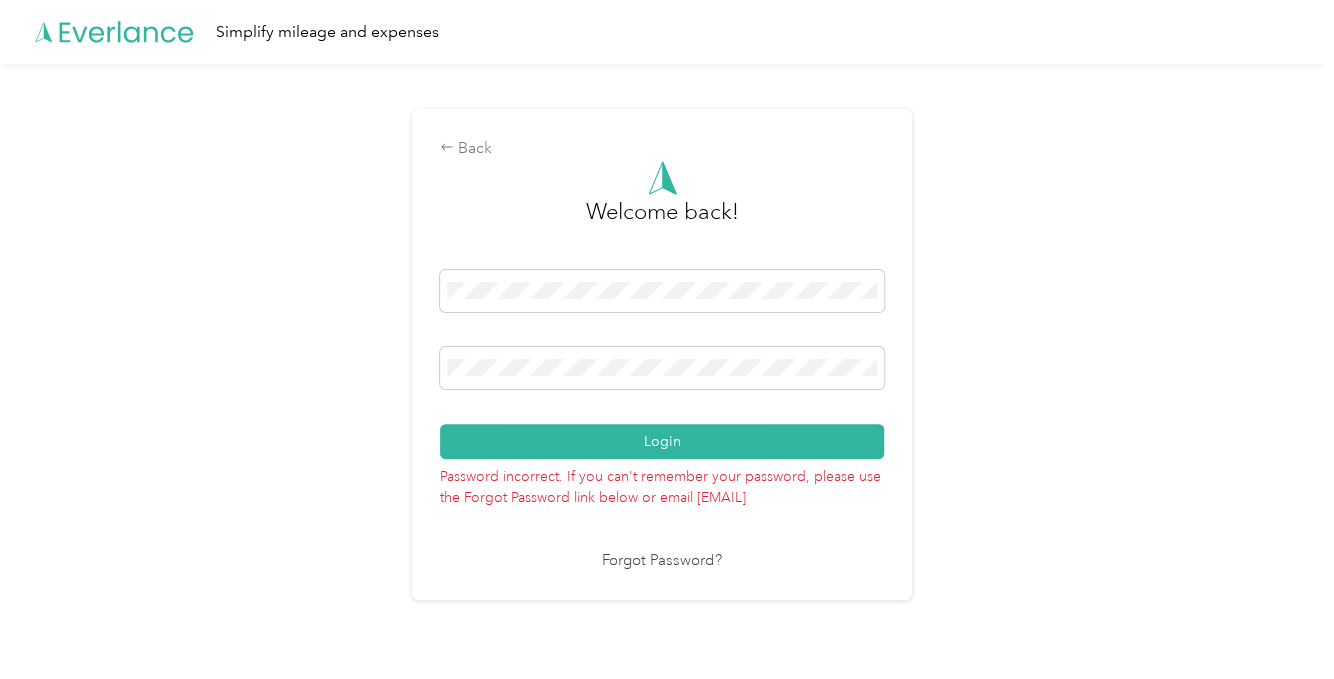 click on "Back Welcome back! Login Password incorrect. If you can't remember your password, please use the Forgot Password link below or email [EMAIL] Forgot Password?" at bounding box center (662, 363) 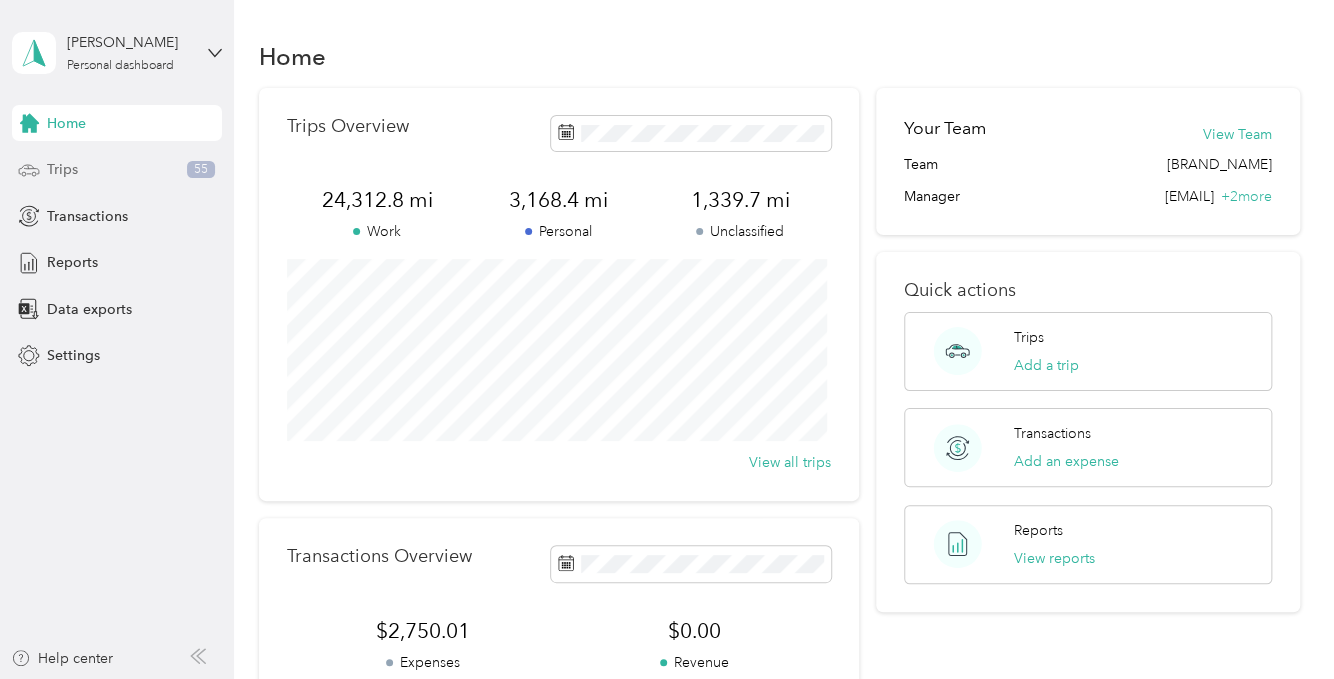 click on "Trips 55" at bounding box center (117, 170) 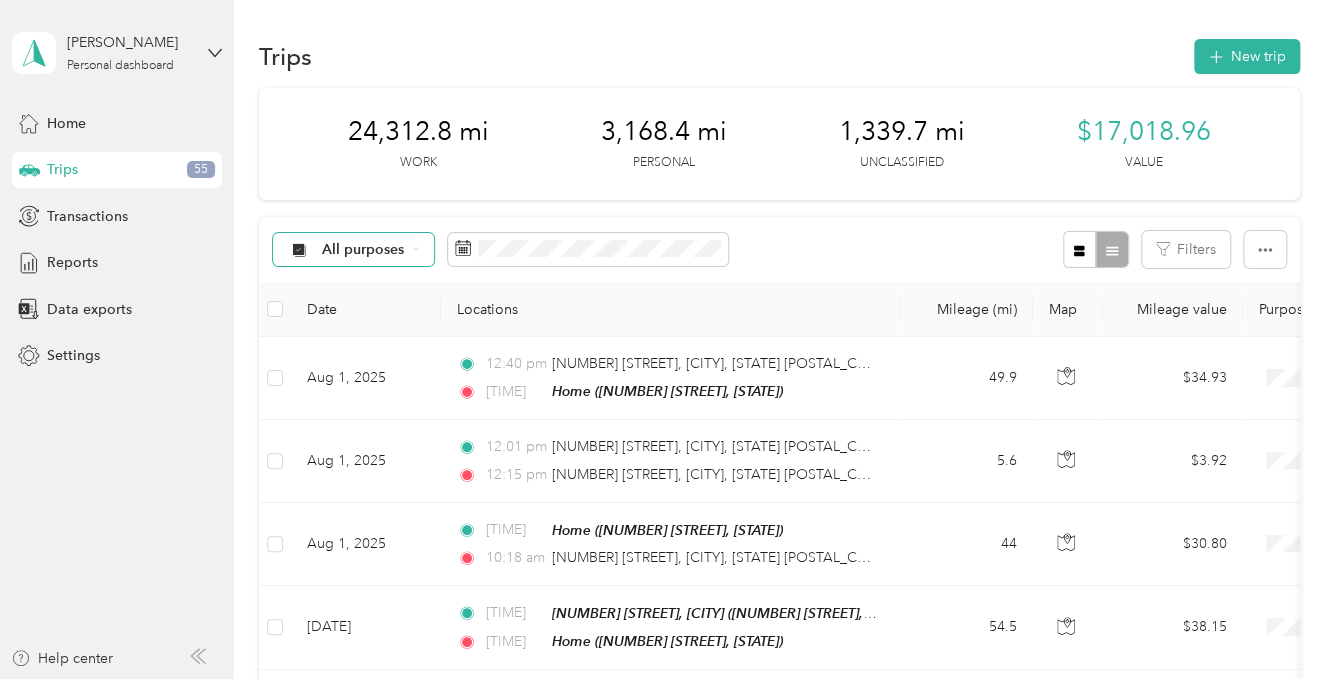 click on "All purposes" at bounding box center [363, 250] 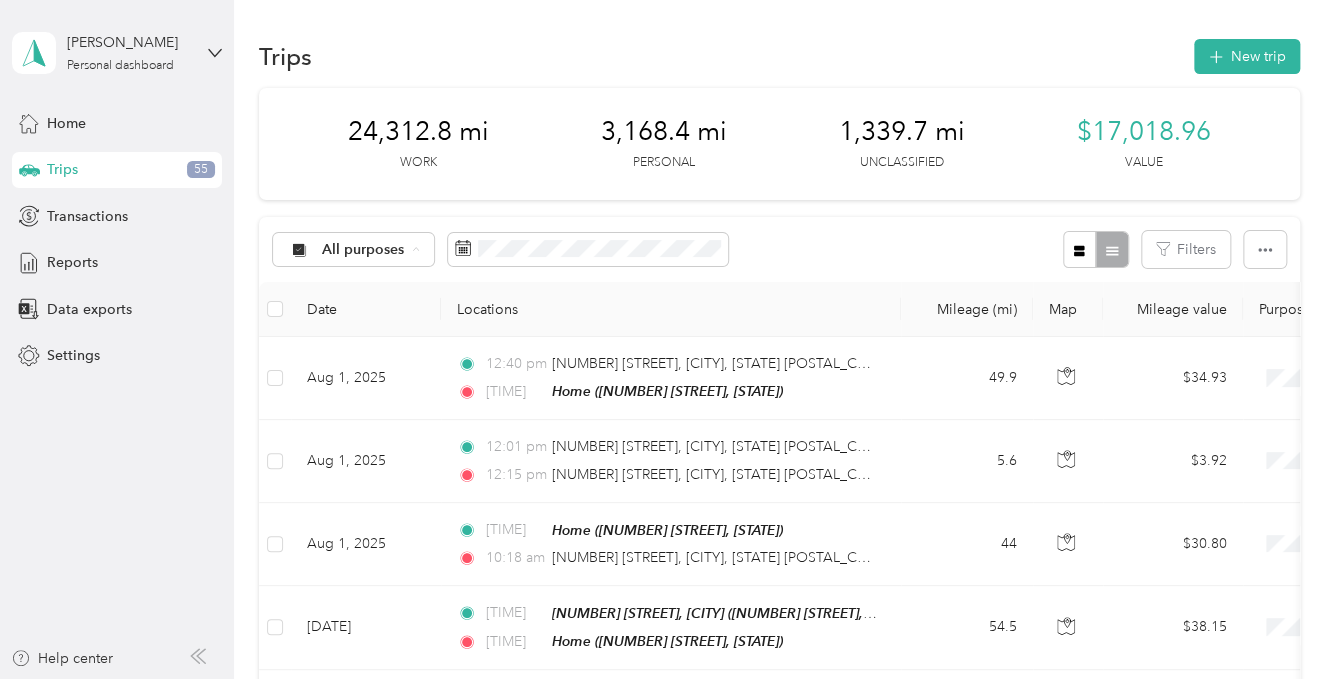 click on "Unclassified" at bounding box center [377, 320] 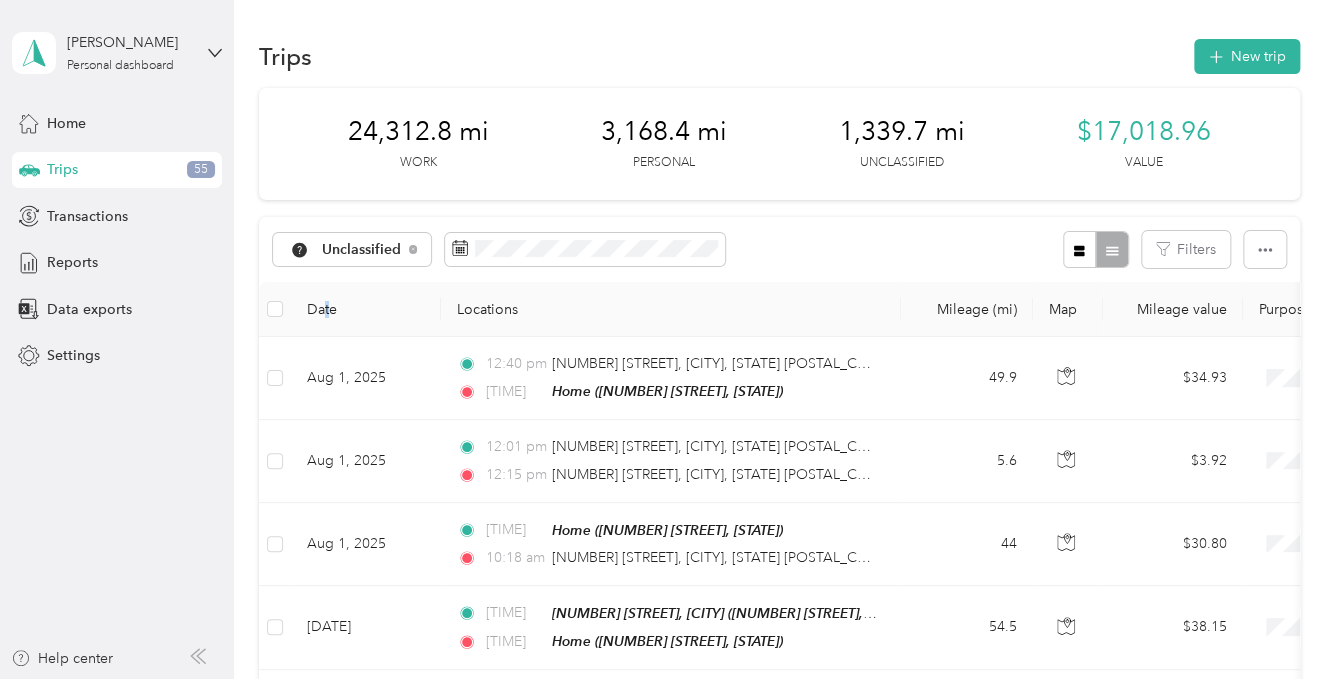 click on "Date" at bounding box center (366, 309) 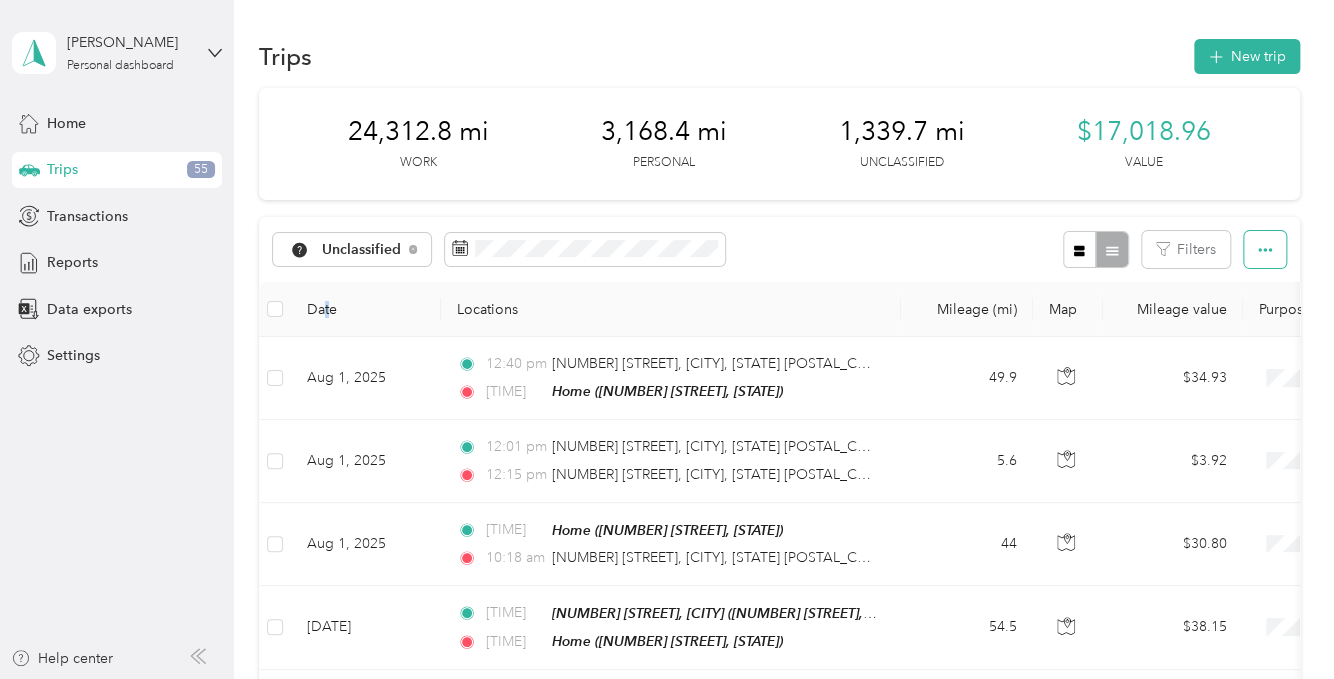 click at bounding box center [1265, 249] 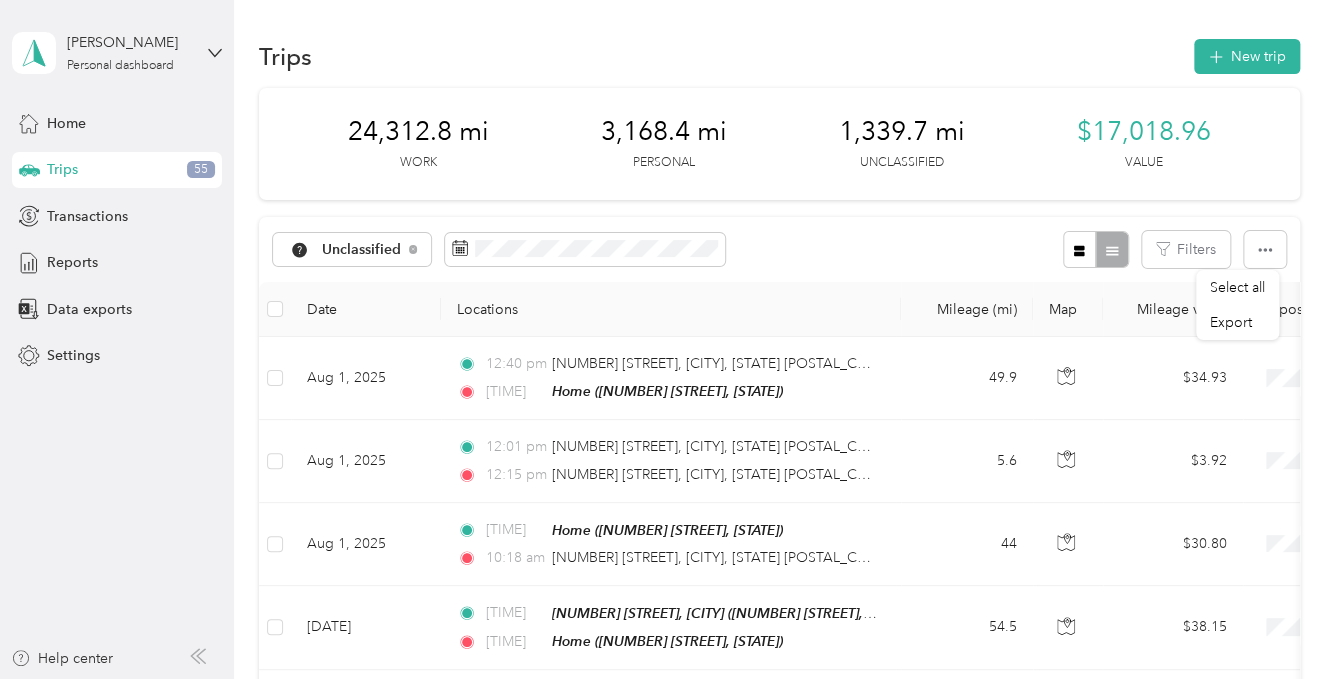 click at bounding box center (1095, 249) 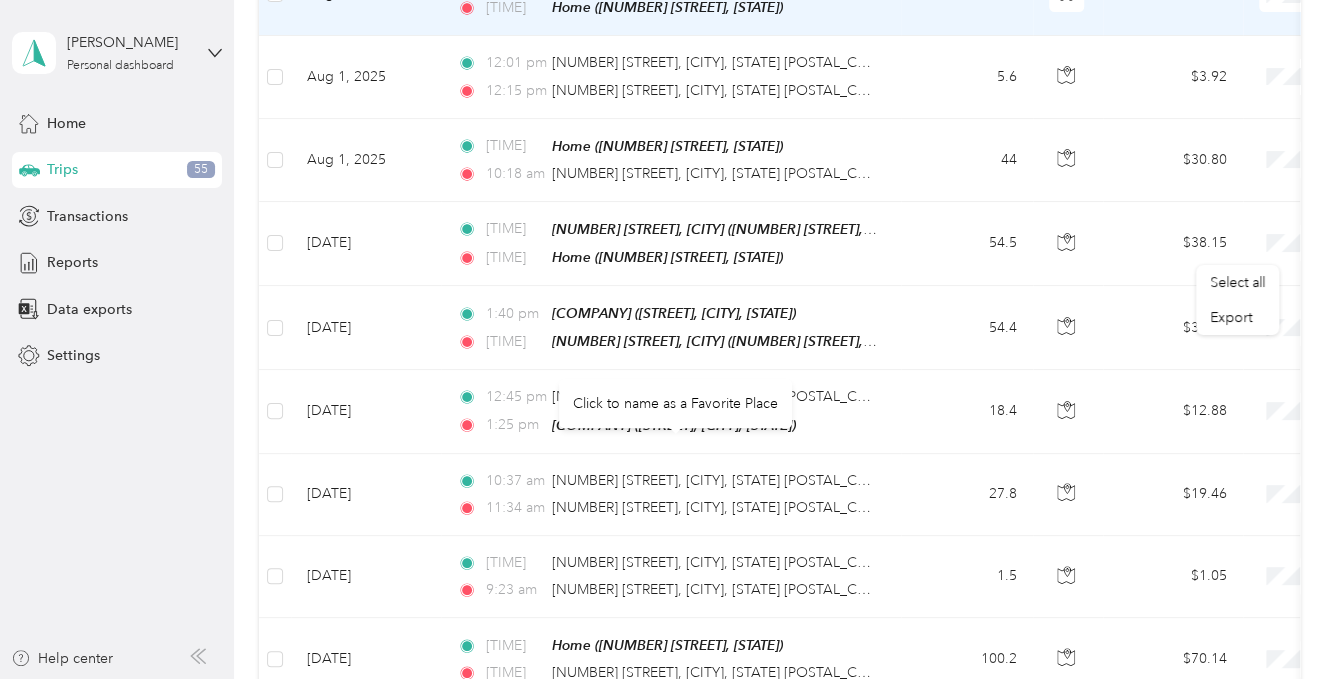 scroll, scrollTop: 0, scrollLeft: 0, axis: both 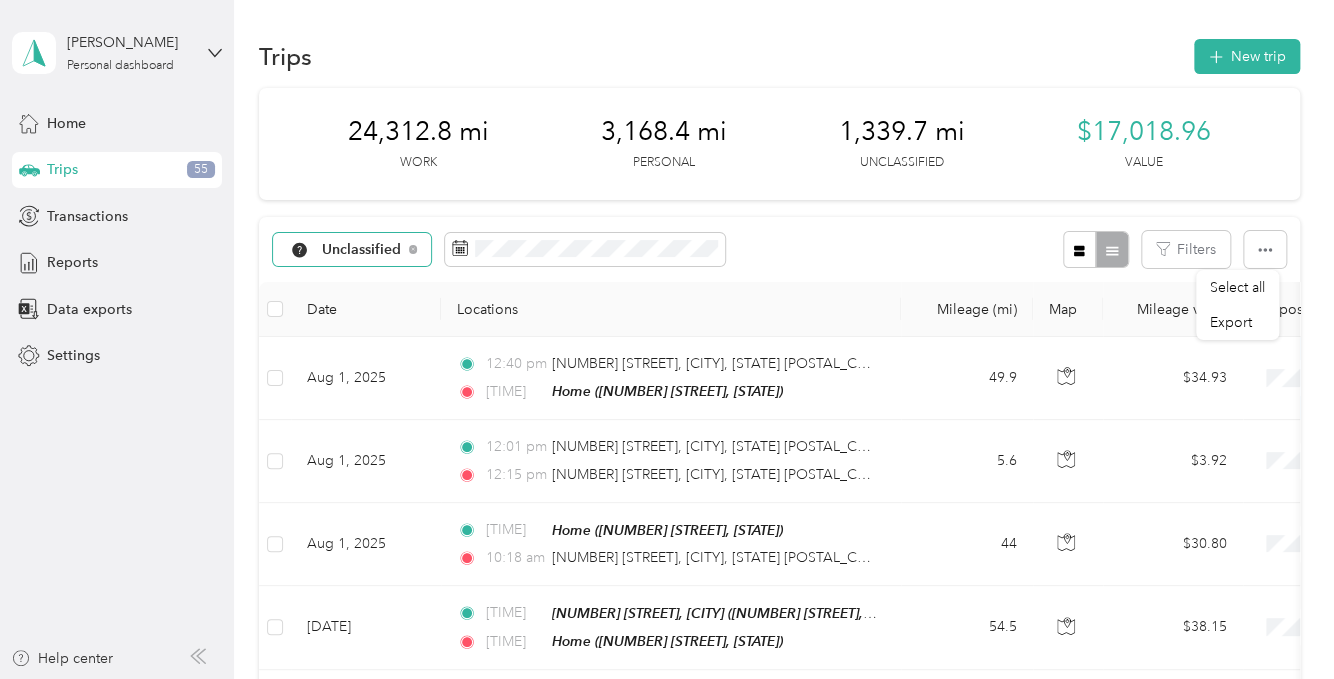 click on "Unclassified" at bounding box center (352, 250) 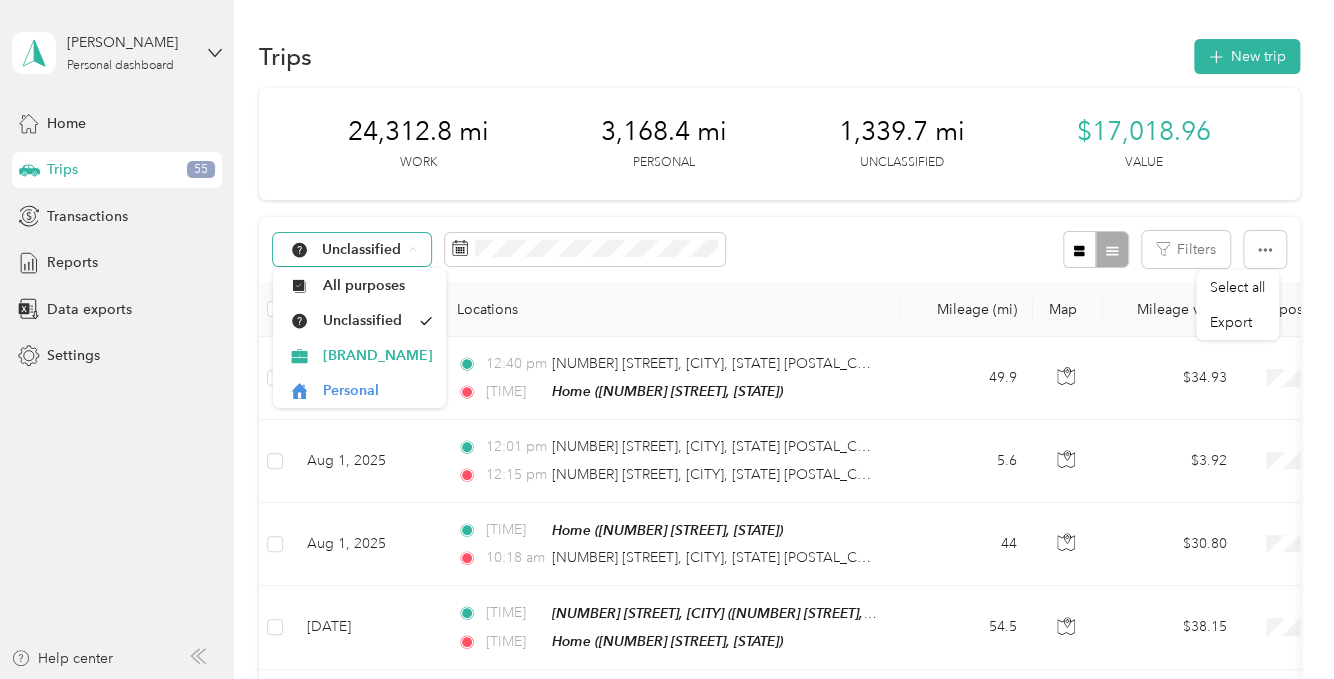 click on "Unclassified" at bounding box center (362, 250) 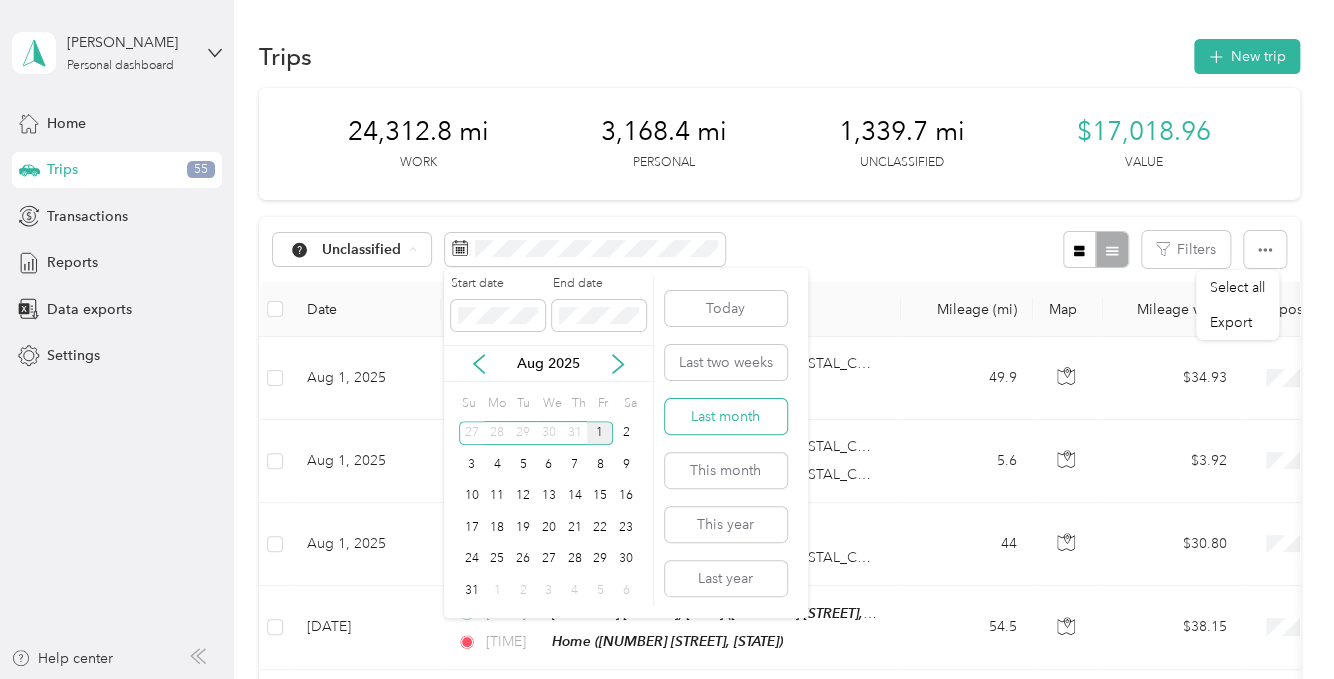click on "Last month" at bounding box center [726, 416] 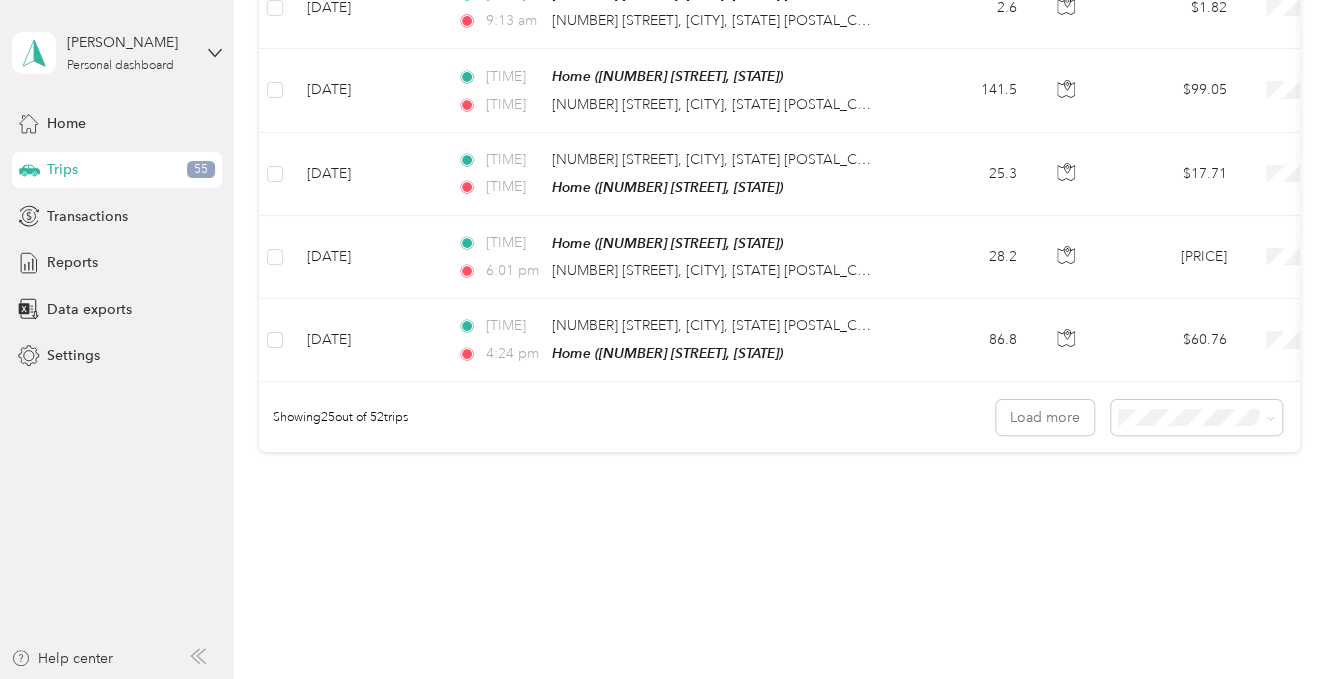 scroll, scrollTop: 2070, scrollLeft: 0, axis: vertical 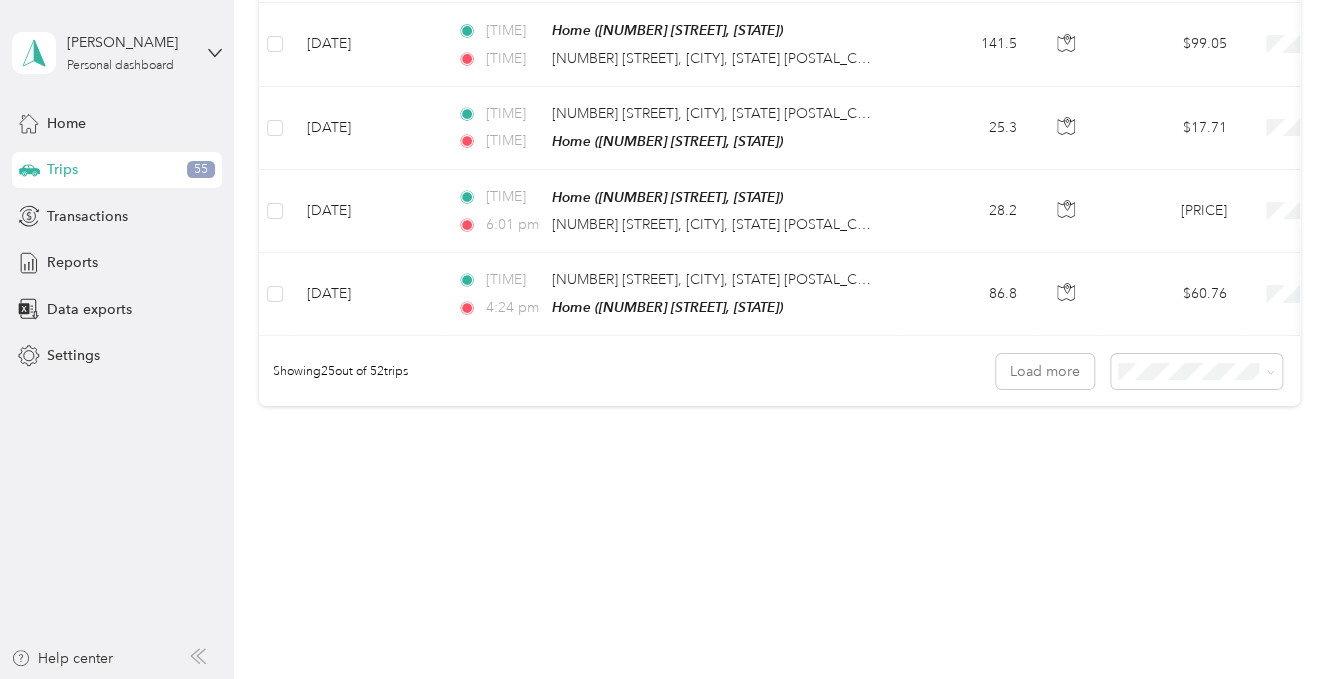 click on "100 per load" at bounding box center [1191, 470] 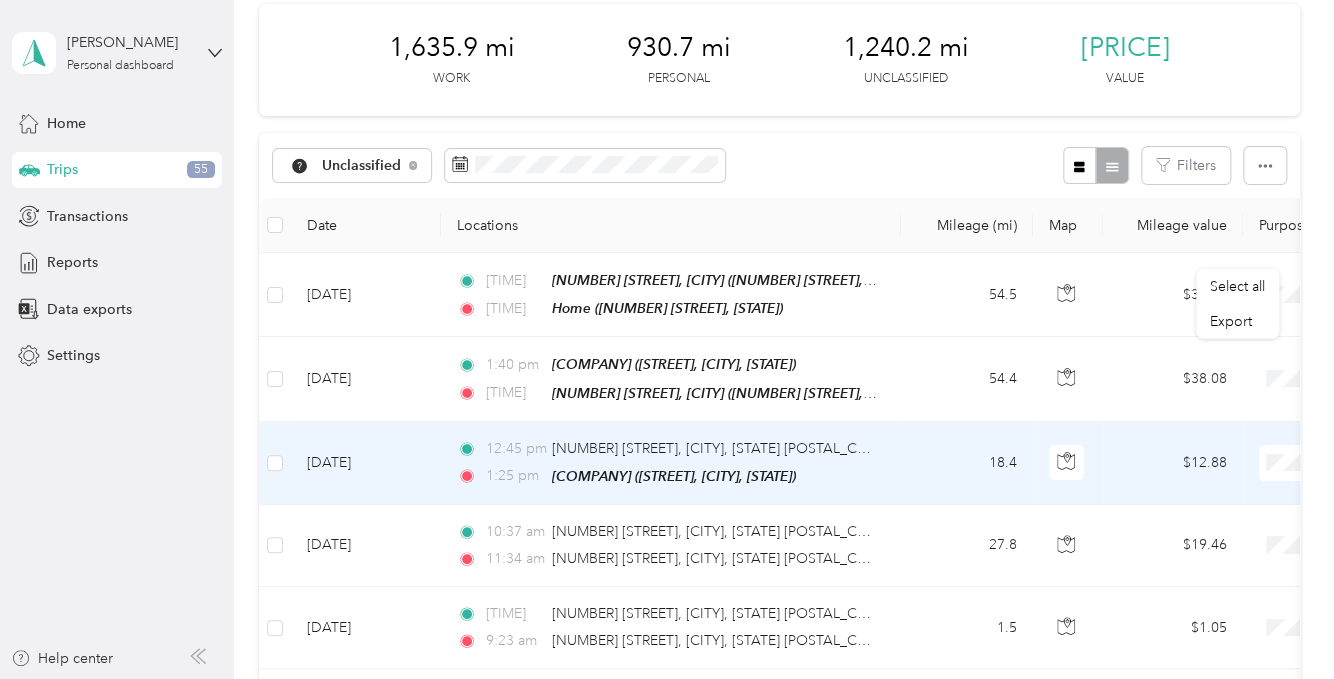 scroll, scrollTop: 0, scrollLeft: 0, axis: both 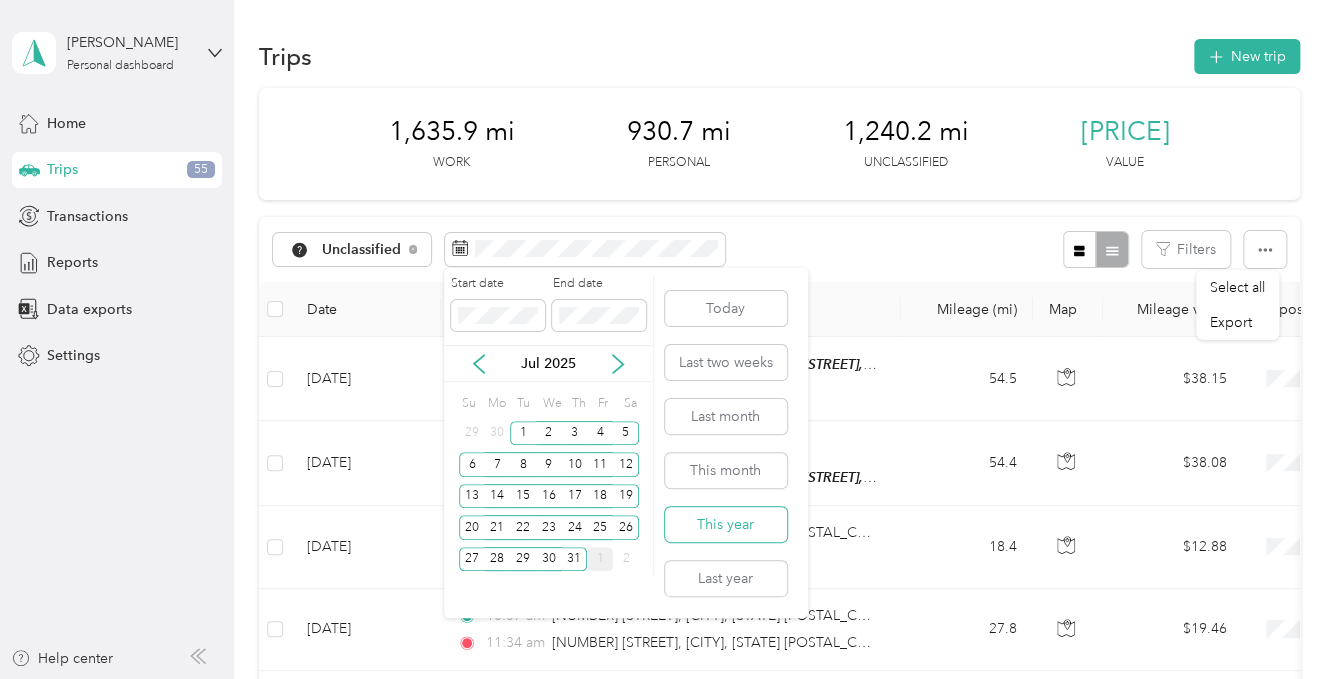 click on "This year" at bounding box center (726, 524) 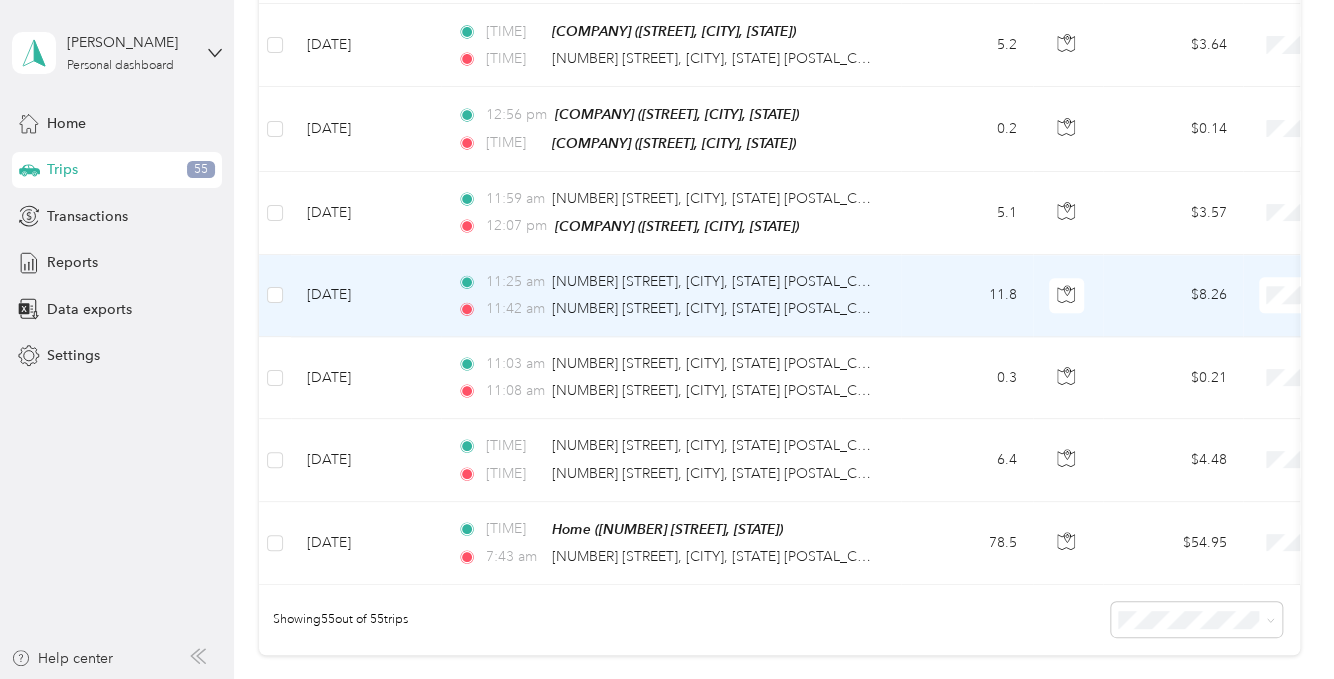scroll, scrollTop: 4400, scrollLeft: 0, axis: vertical 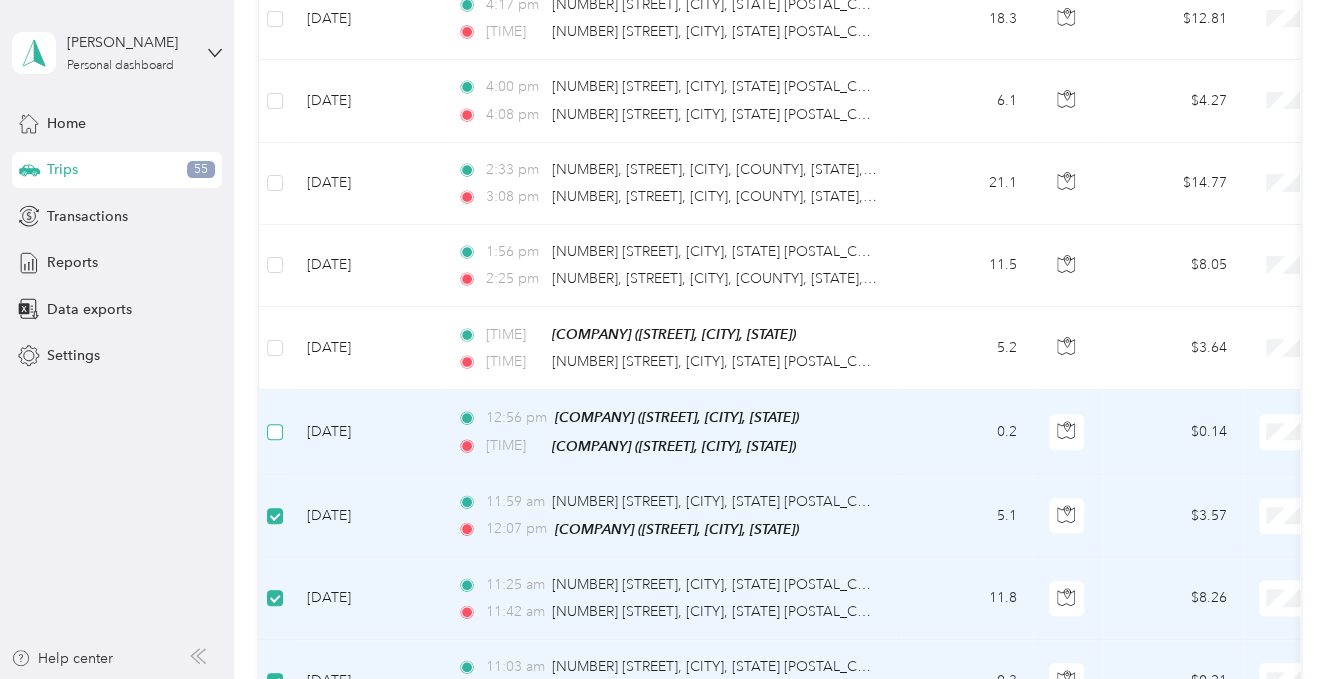 click at bounding box center [275, 432] 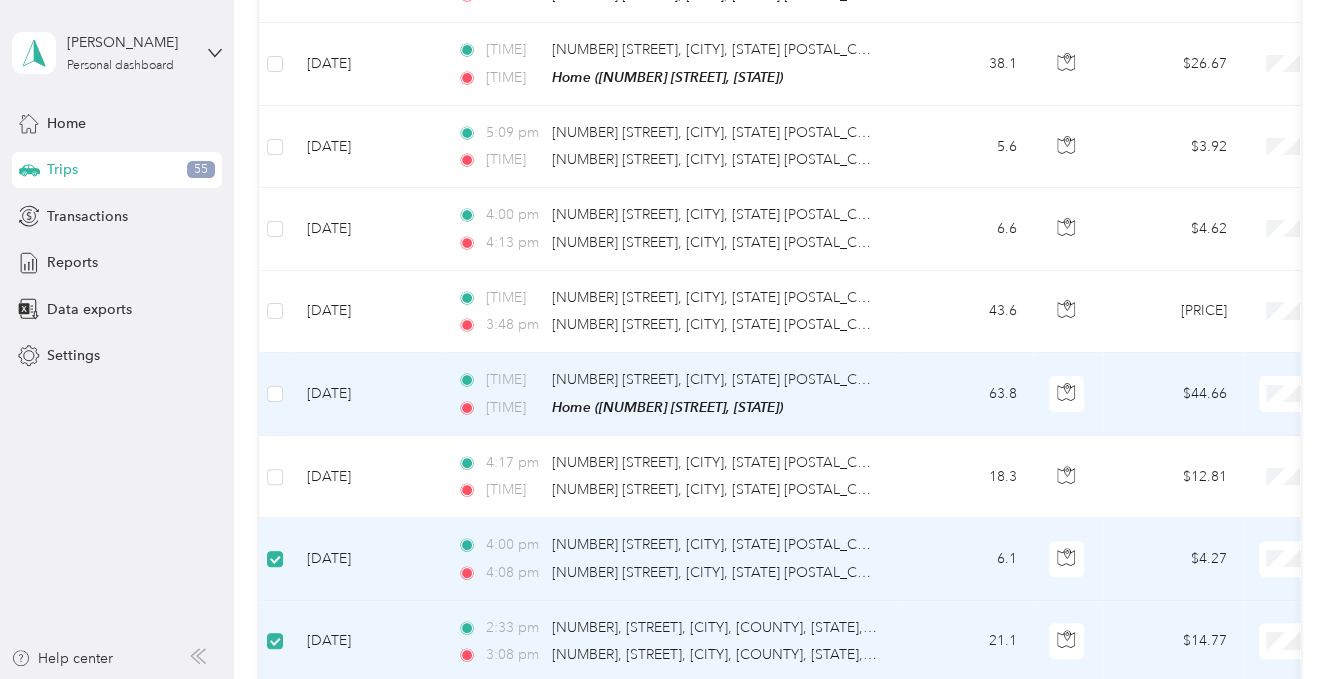 scroll, scrollTop: 3398, scrollLeft: 0, axis: vertical 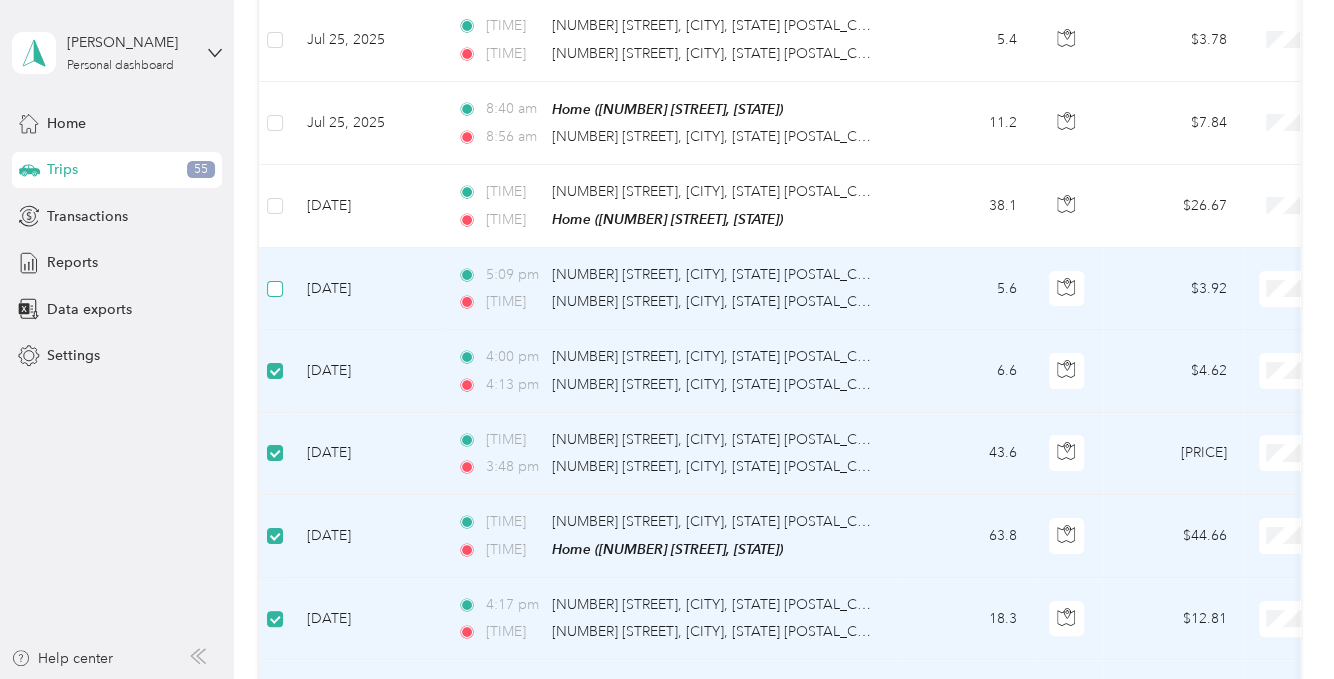 click at bounding box center [275, 289] 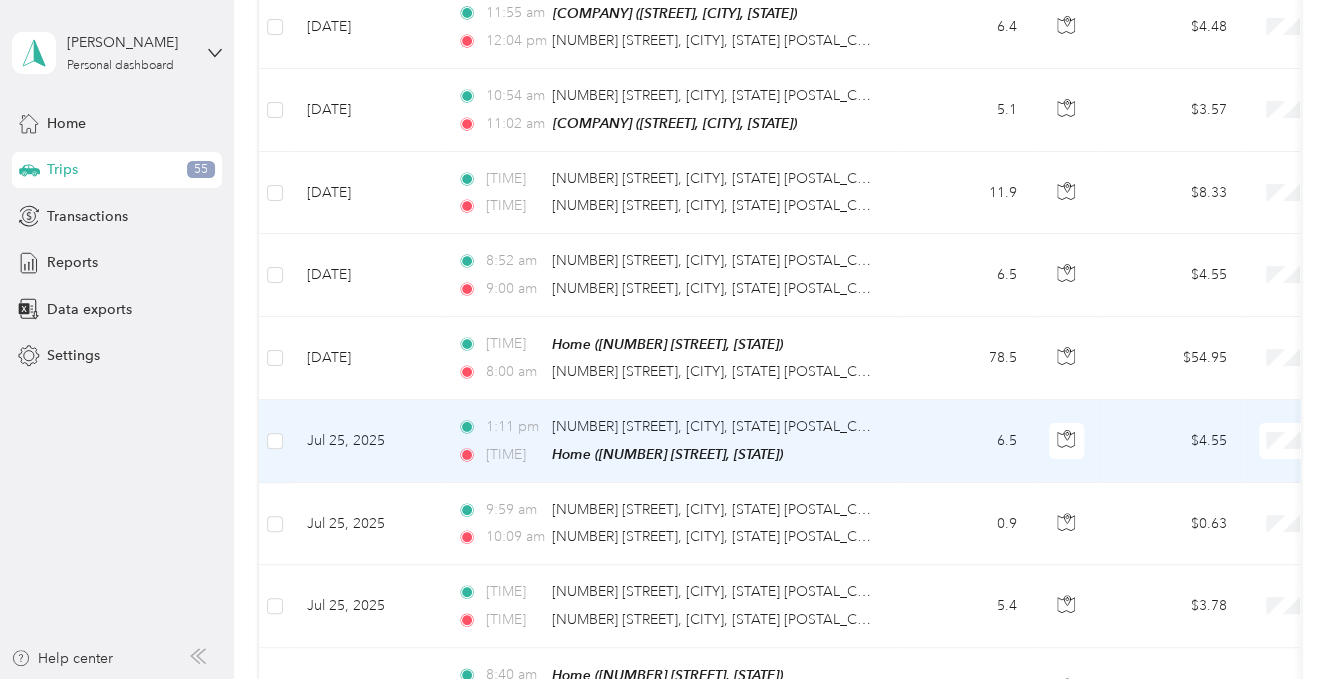scroll, scrollTop: 2798, scrollLeft: 0, axis: vertical 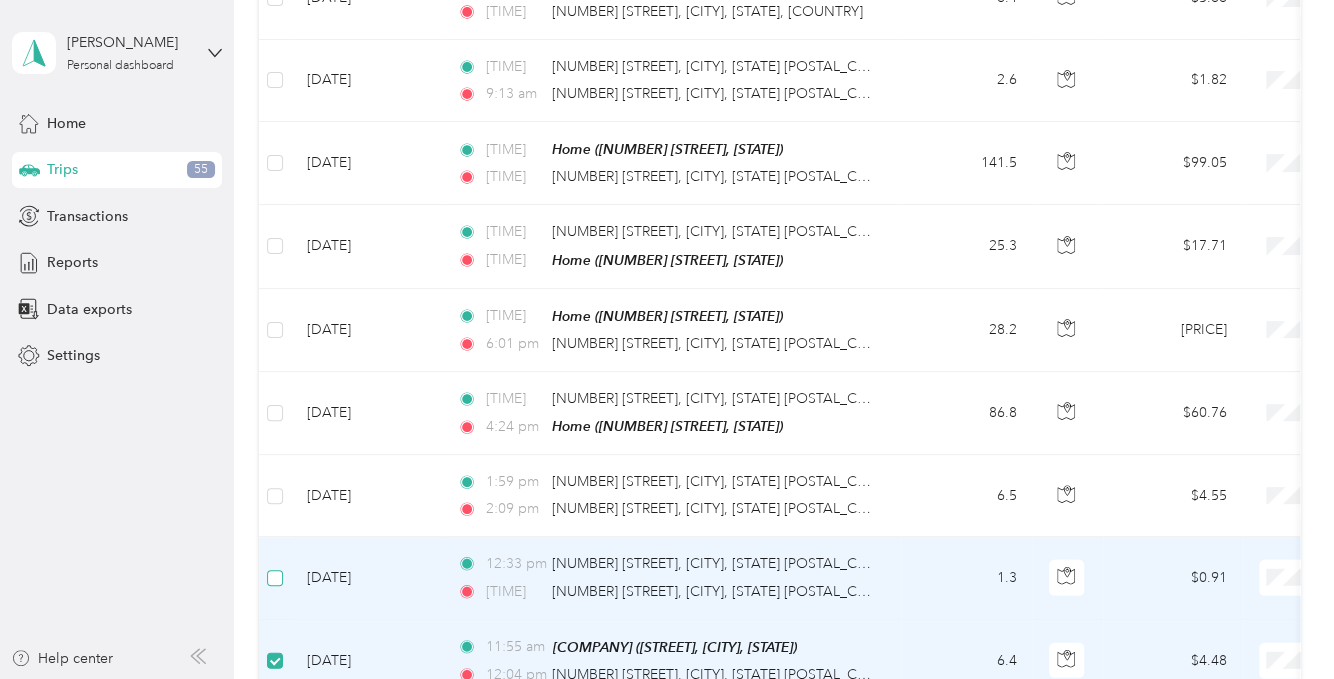 click at bounding box center [275, 578] 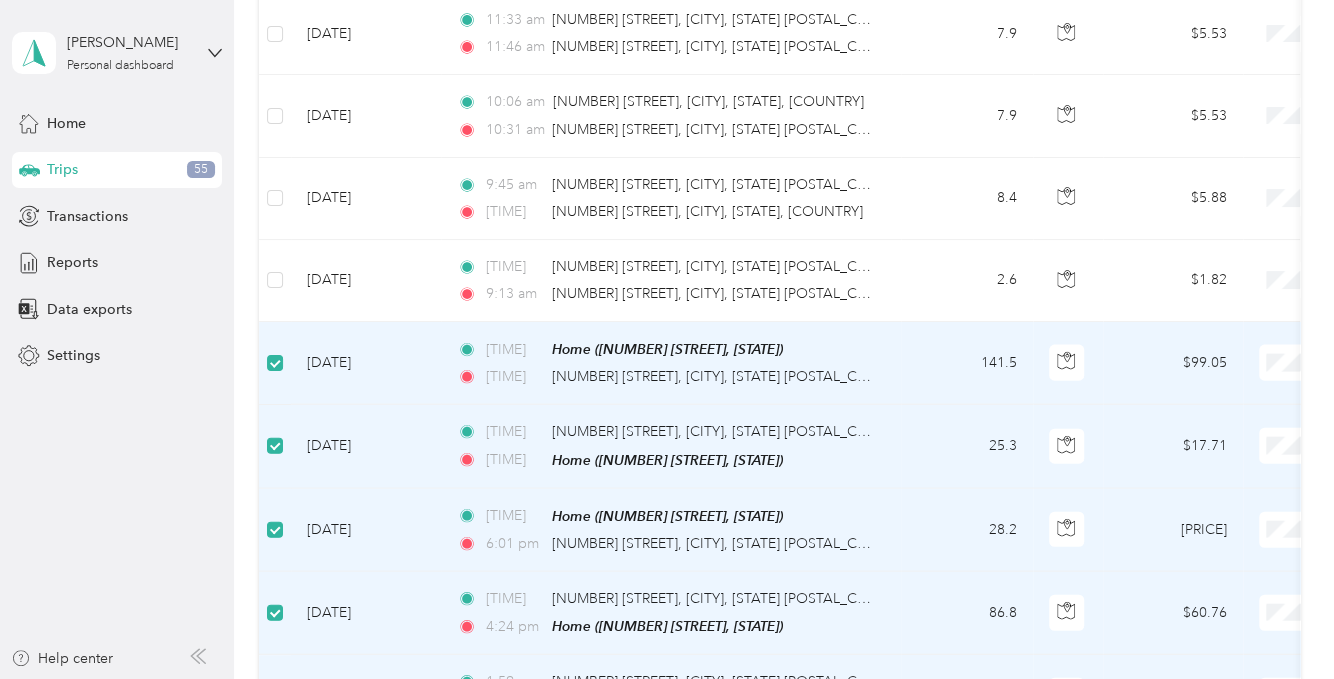 scroll, scrollTop: 1798, scrollLeft: 0, axis: vertical 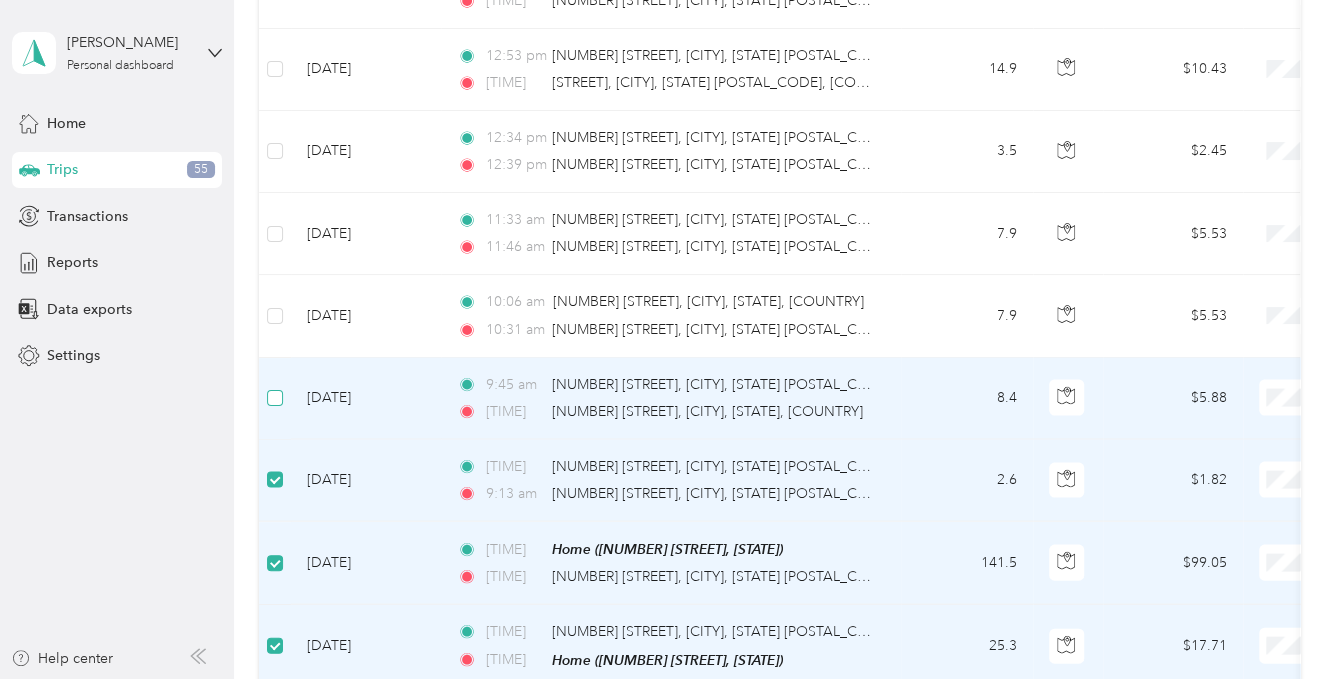 click at bounding box center [275, 398] 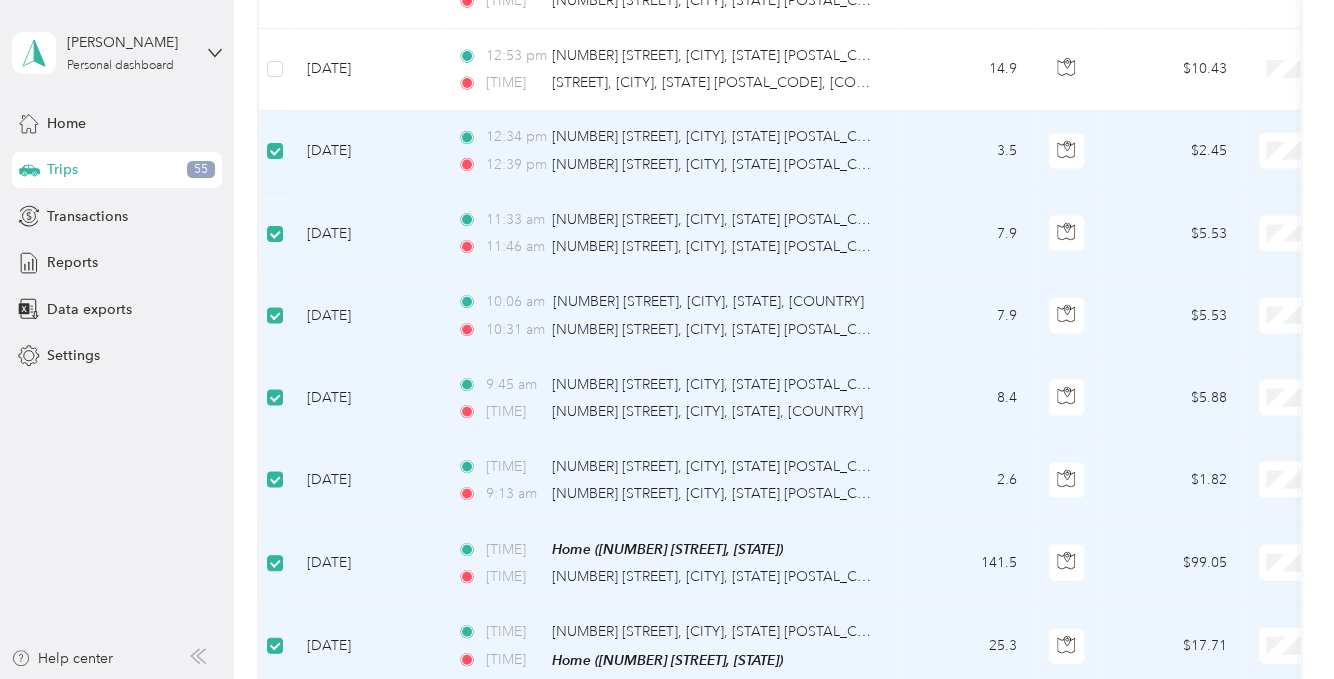 scroll, scrollTop: 1598, scrollLeft: 0, axis: vertical 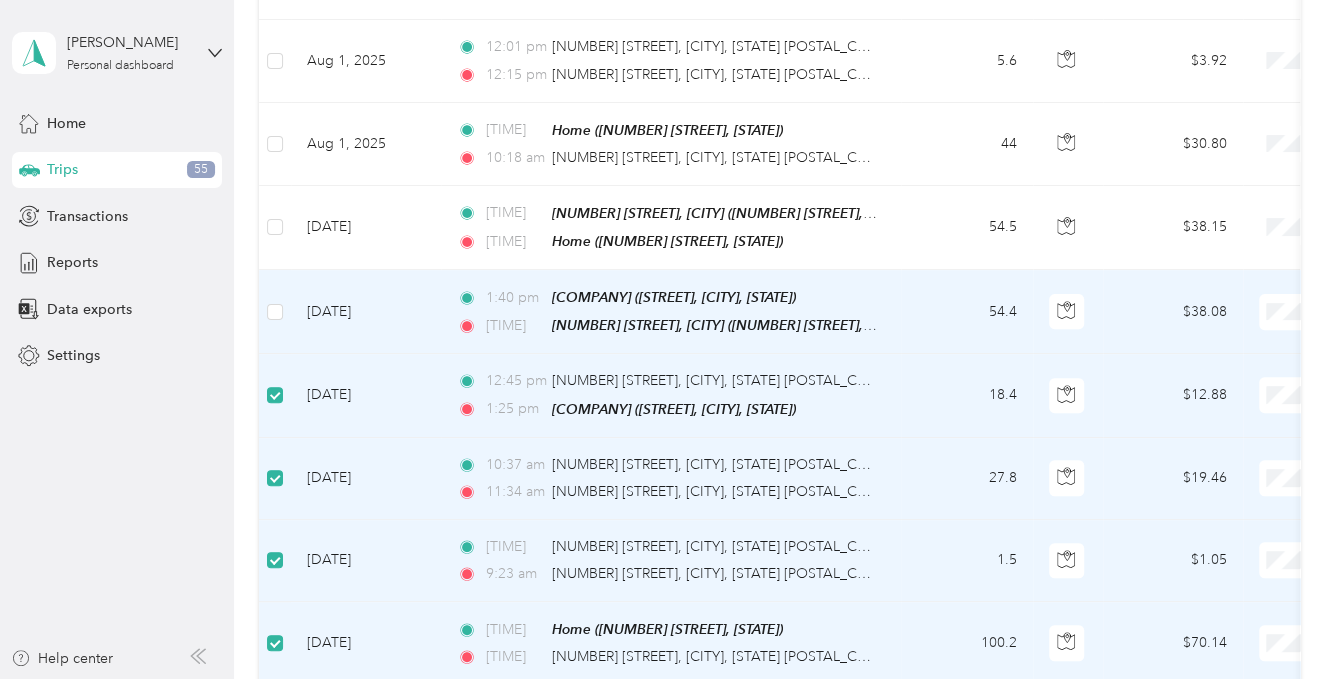 click at bounding box center (275, 312) 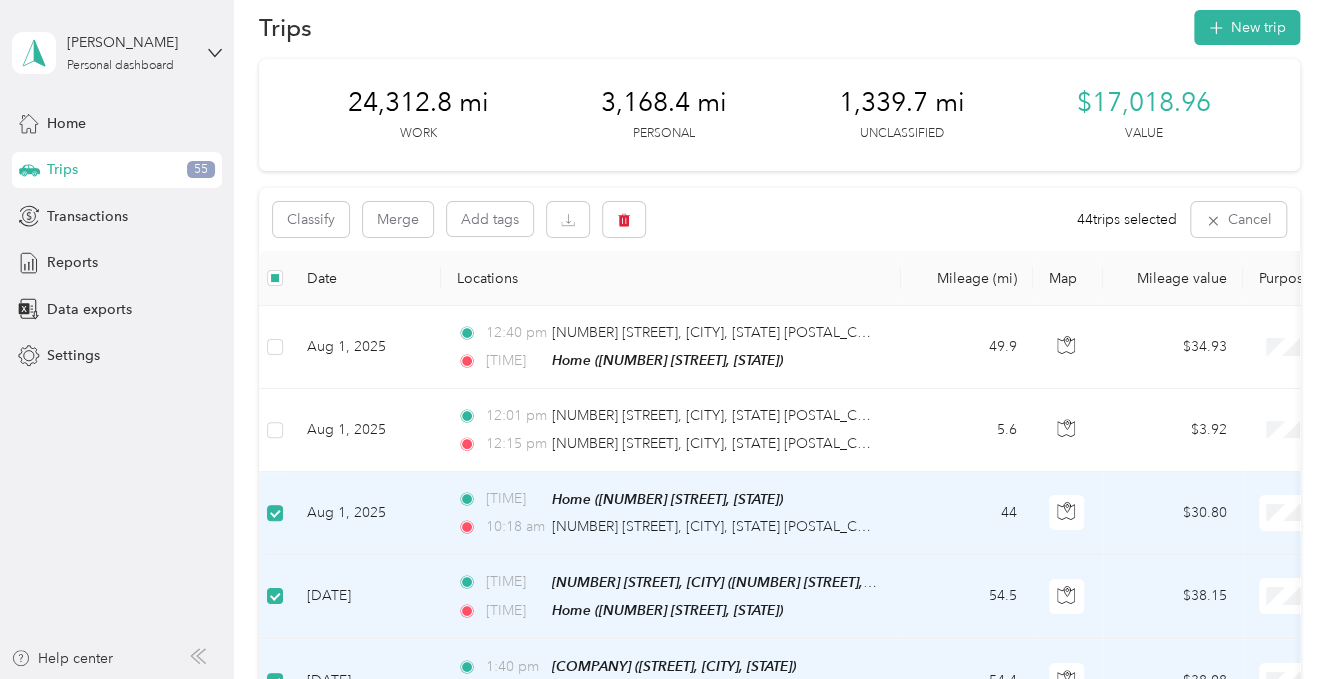 scroll, scrollTop: 0, scrollLeft: 0, axis: both 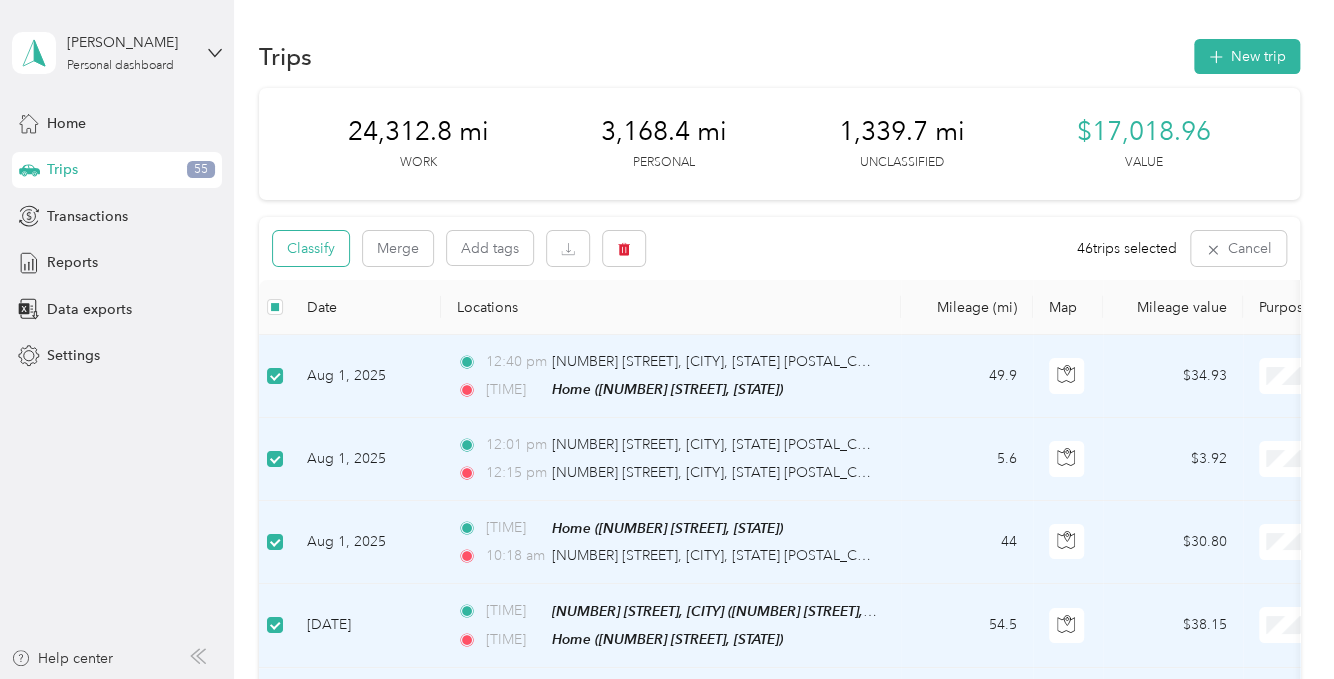 click on "Classify" at bounding box center [311, 248] 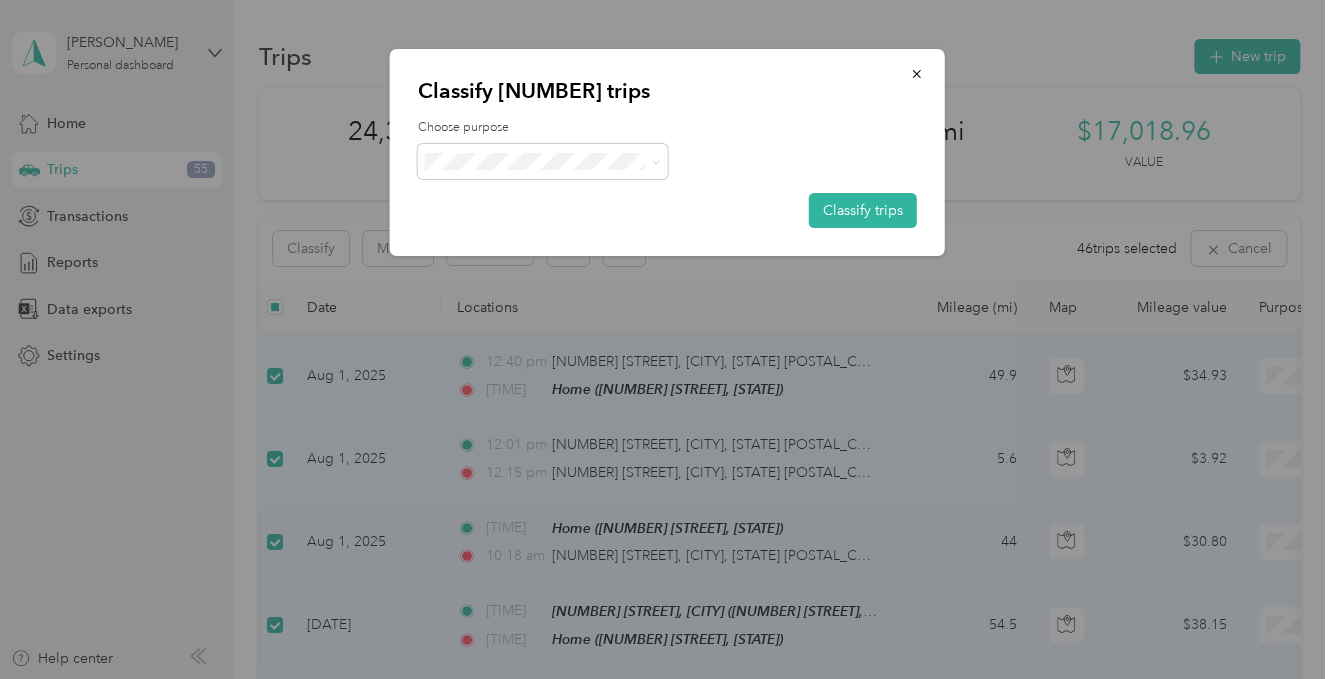 click on "[BRAND_NAME]" at bounding box center (560, 194) 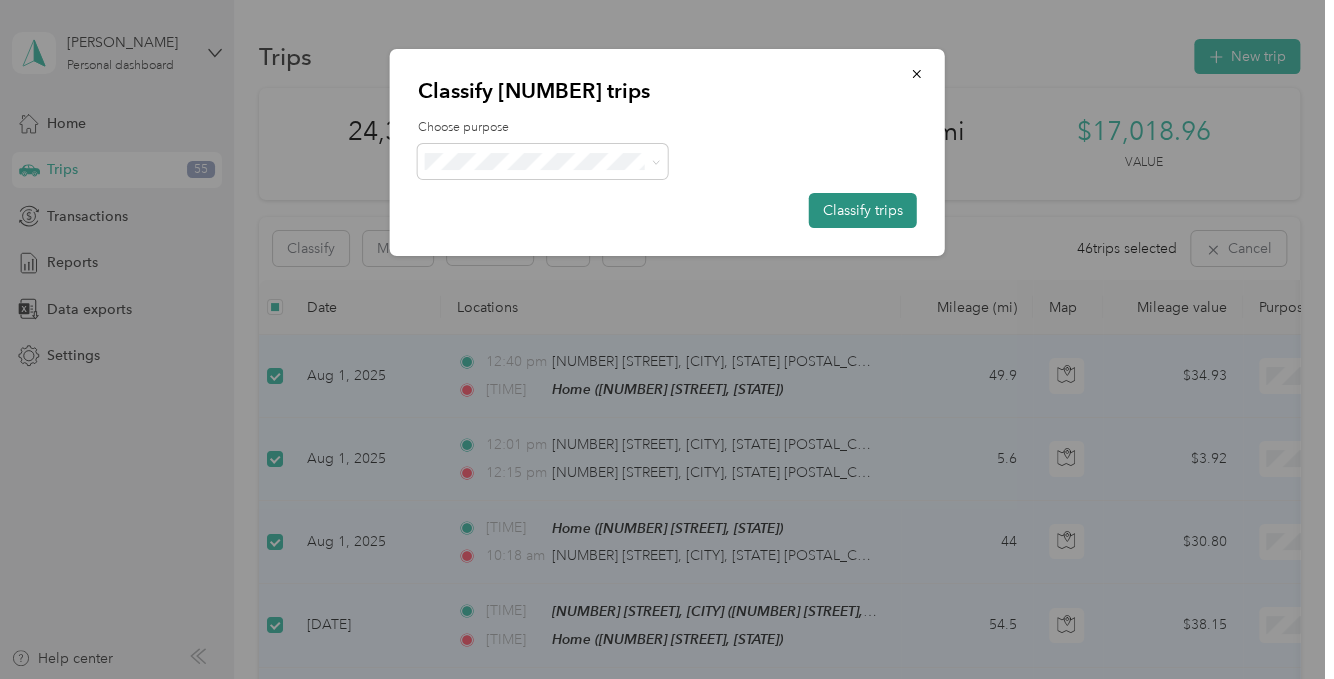 click on "Classify trips" at bounding box center [863, 210] 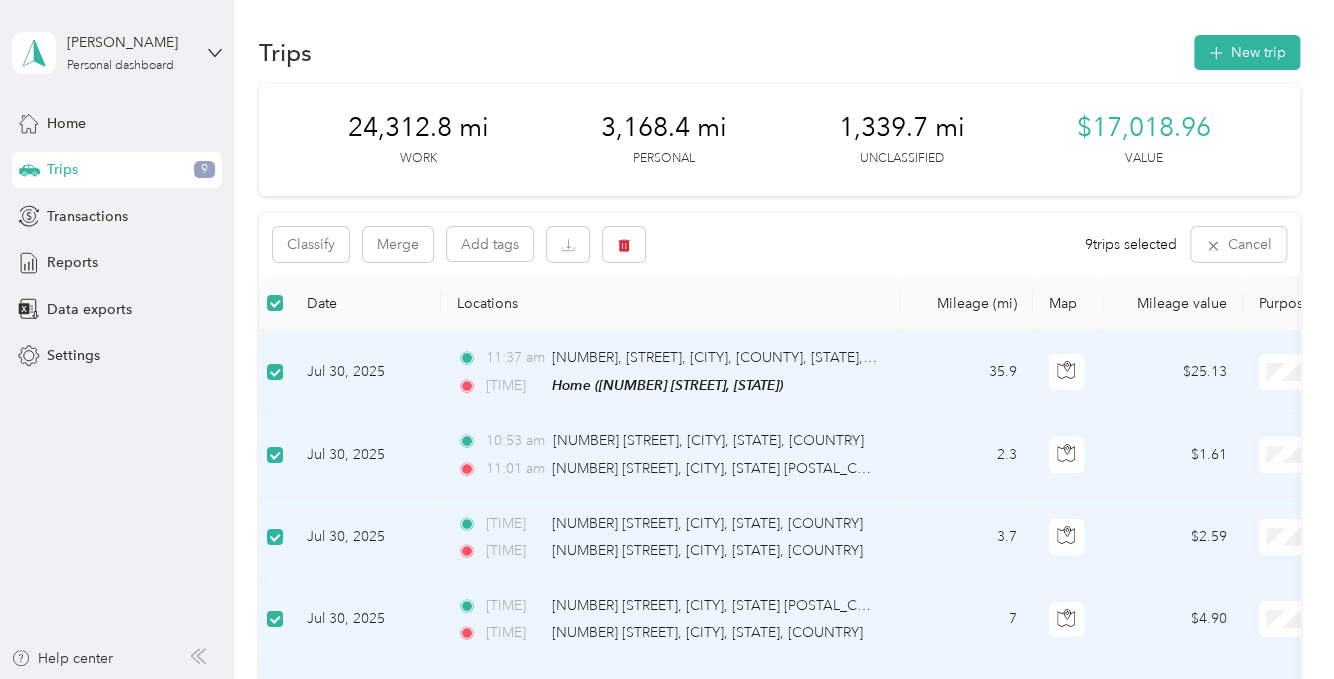 scroll, scrollTop: 0, scrollLeft: 0, axis: both 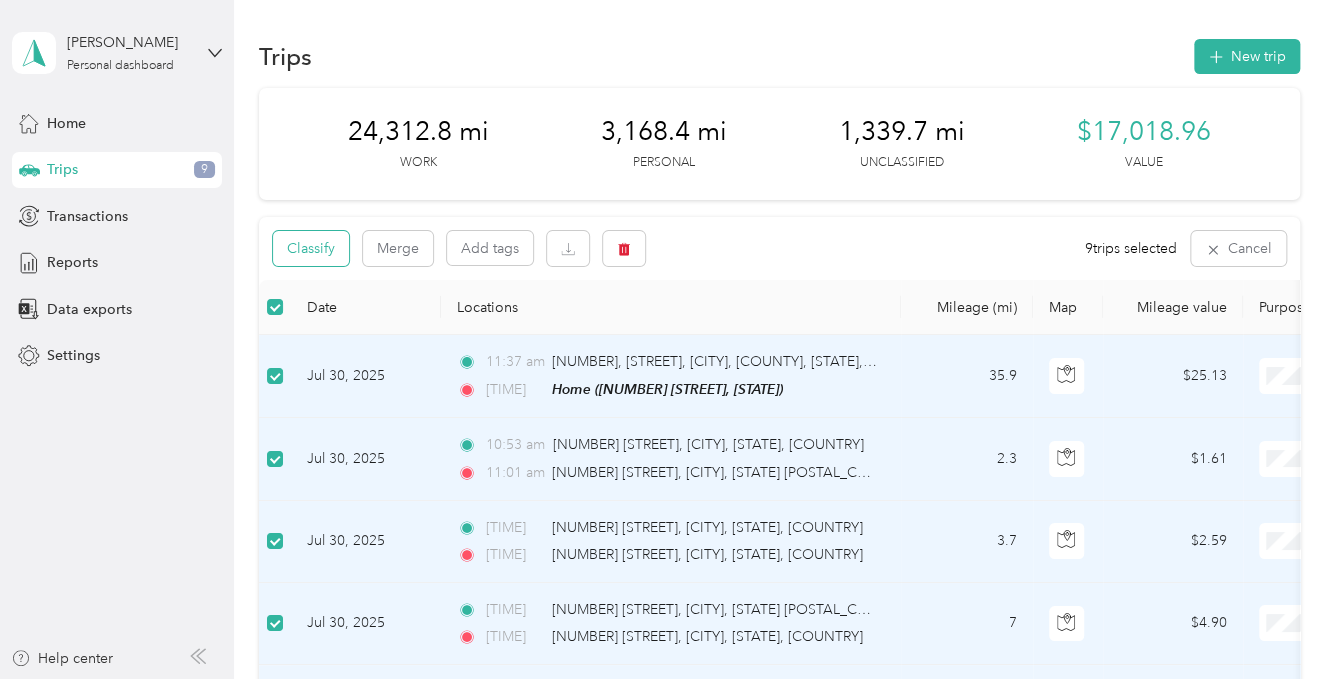 click on "Classify" at bounding box center (311, 248) 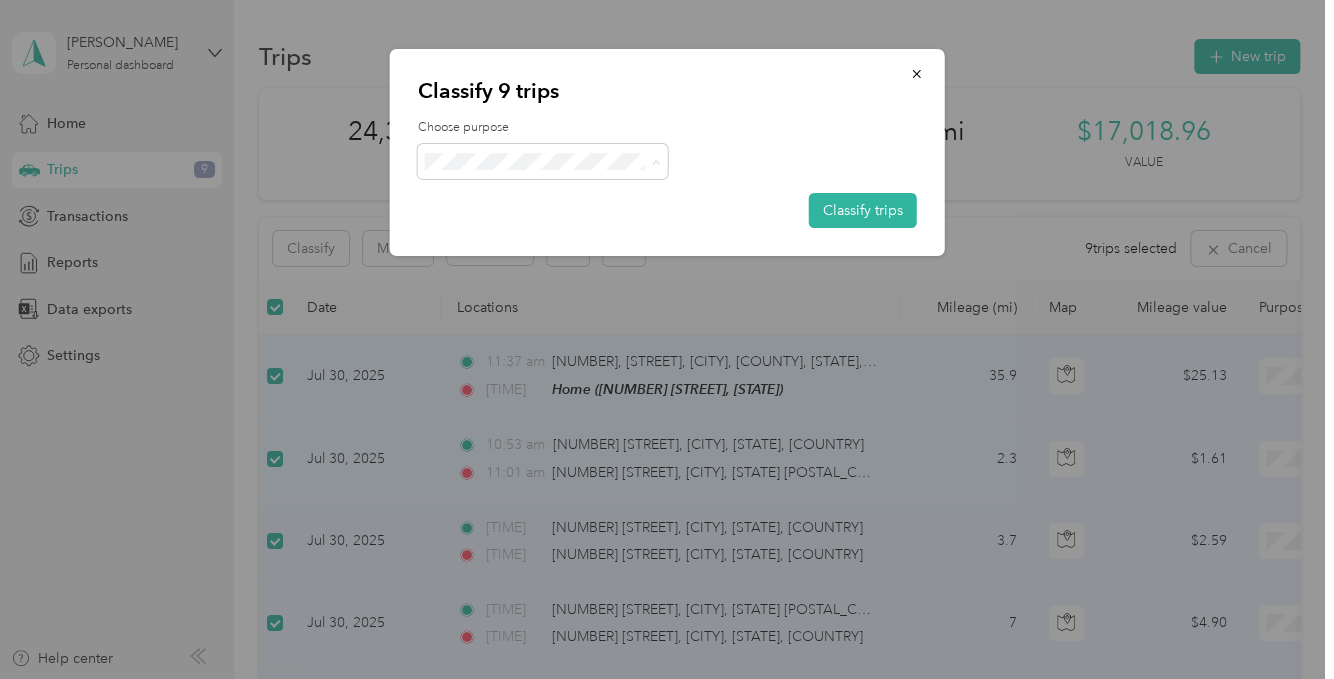 click on "Personal" at bounding box center (560, 233) 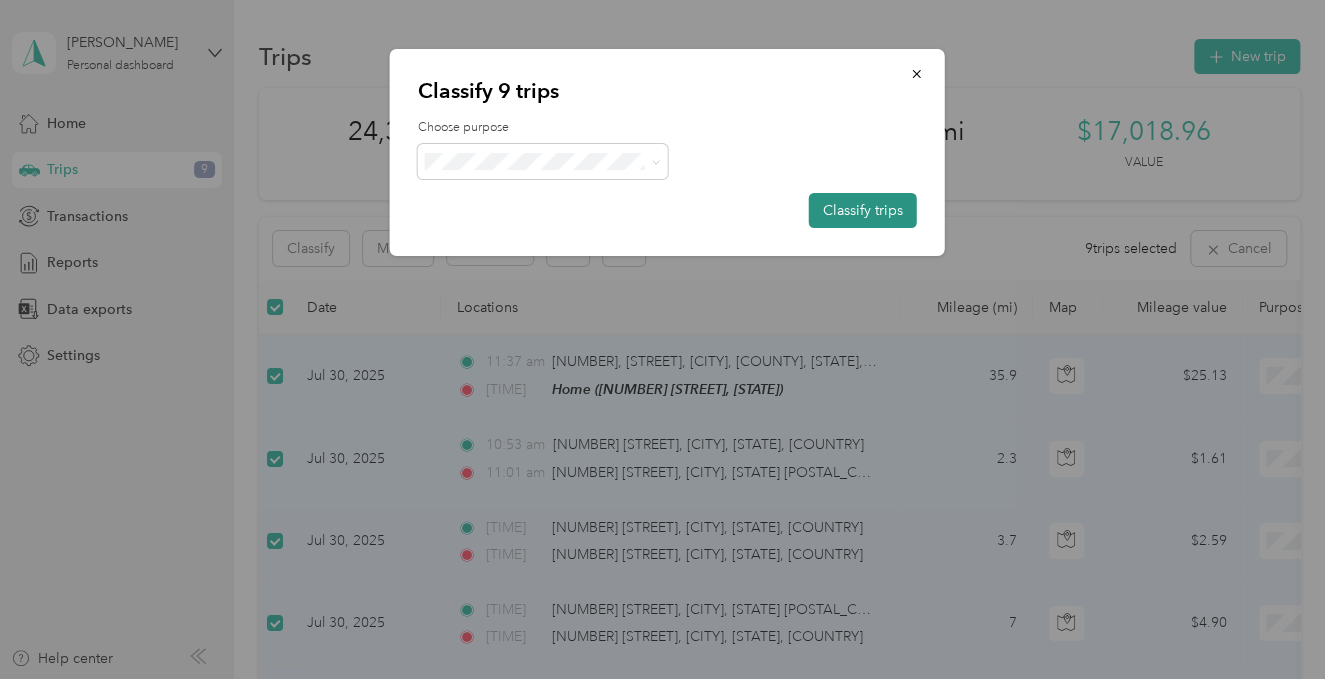 click on "Classify trips" at bounding box center (863, 210) 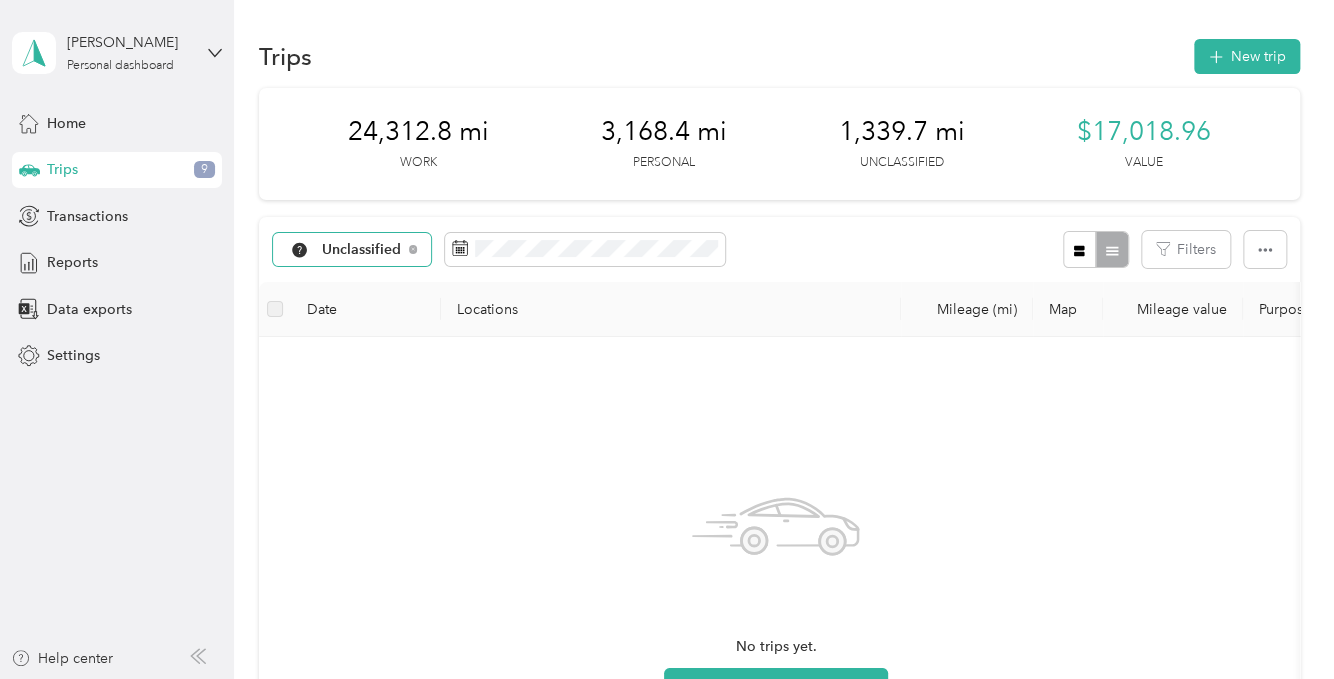 click on "Unclassified" at bounding box center (362, 250) 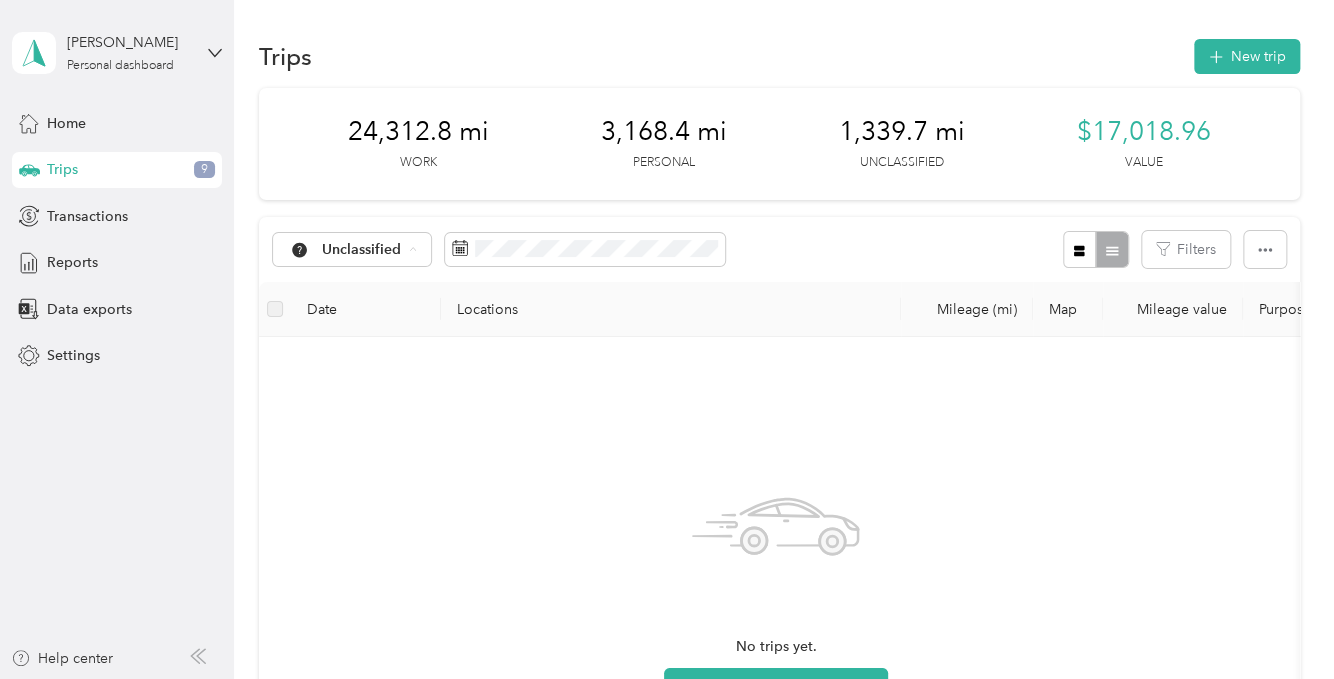 click on "[BRAND_NAME]" at bounding box center [377, 355] 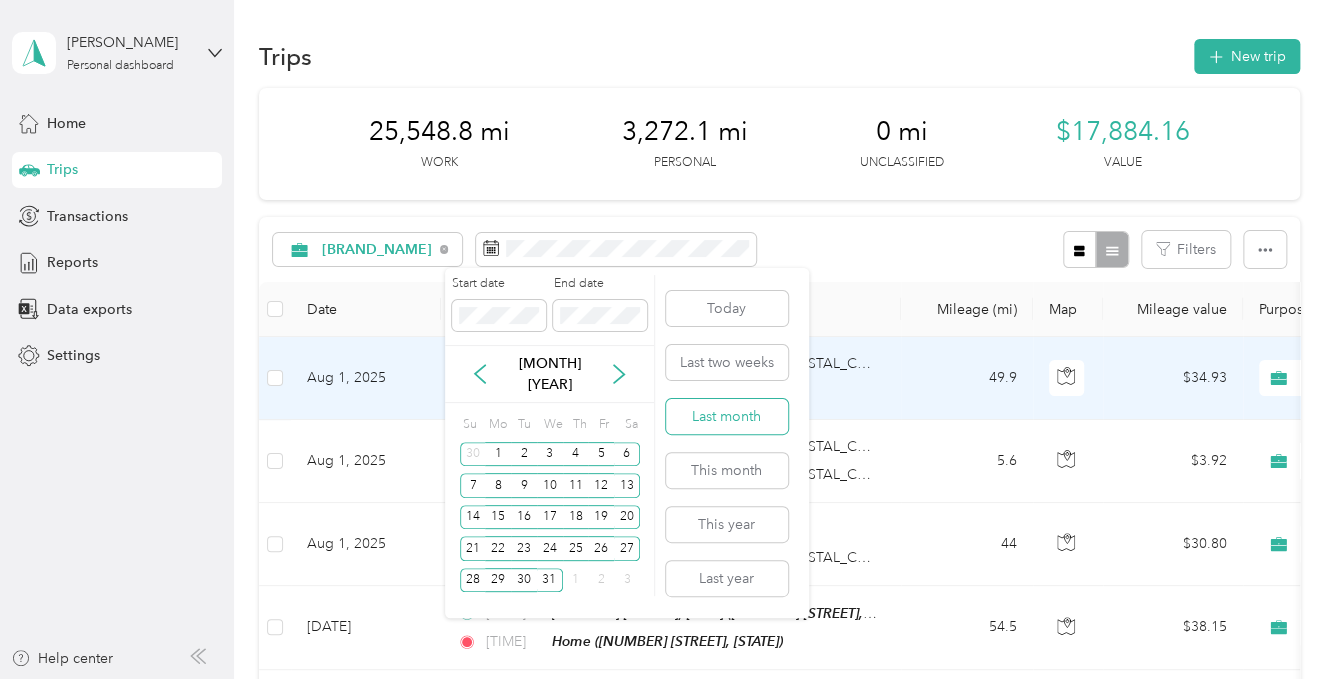 click on "Last month" at bounding box center [727, 416] 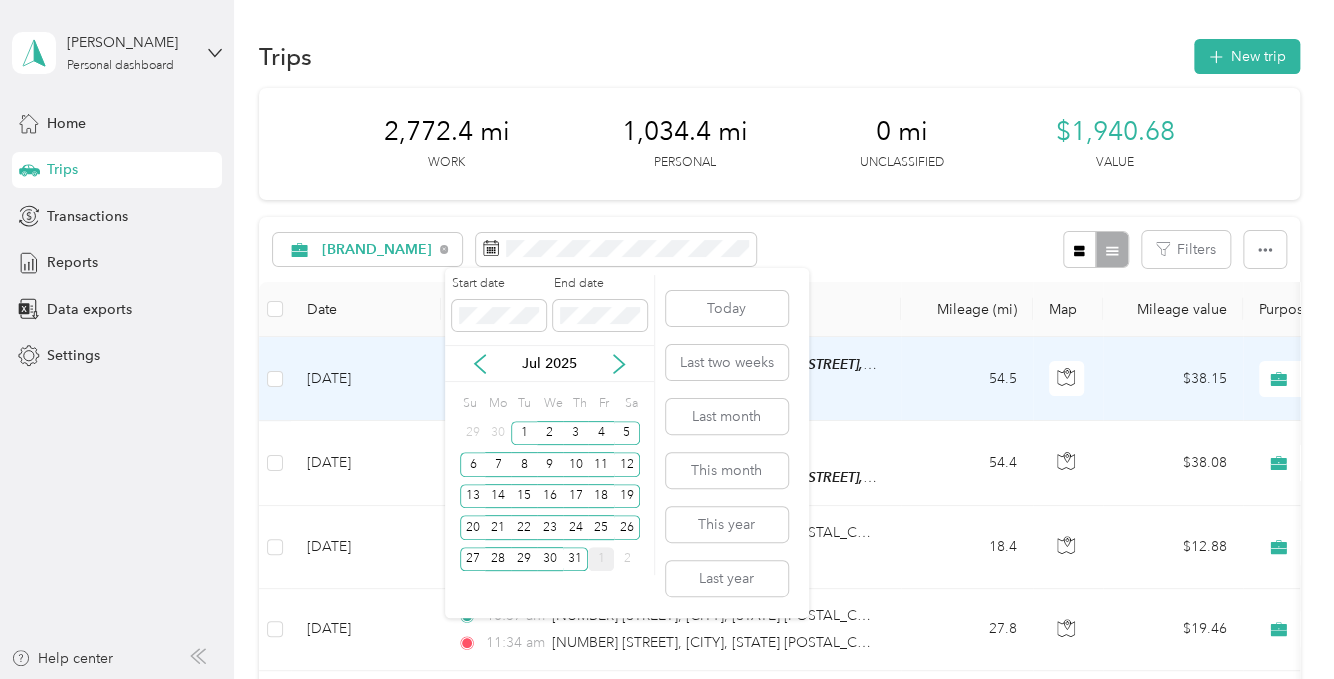 click on "1" at bounding box center [601, 559] 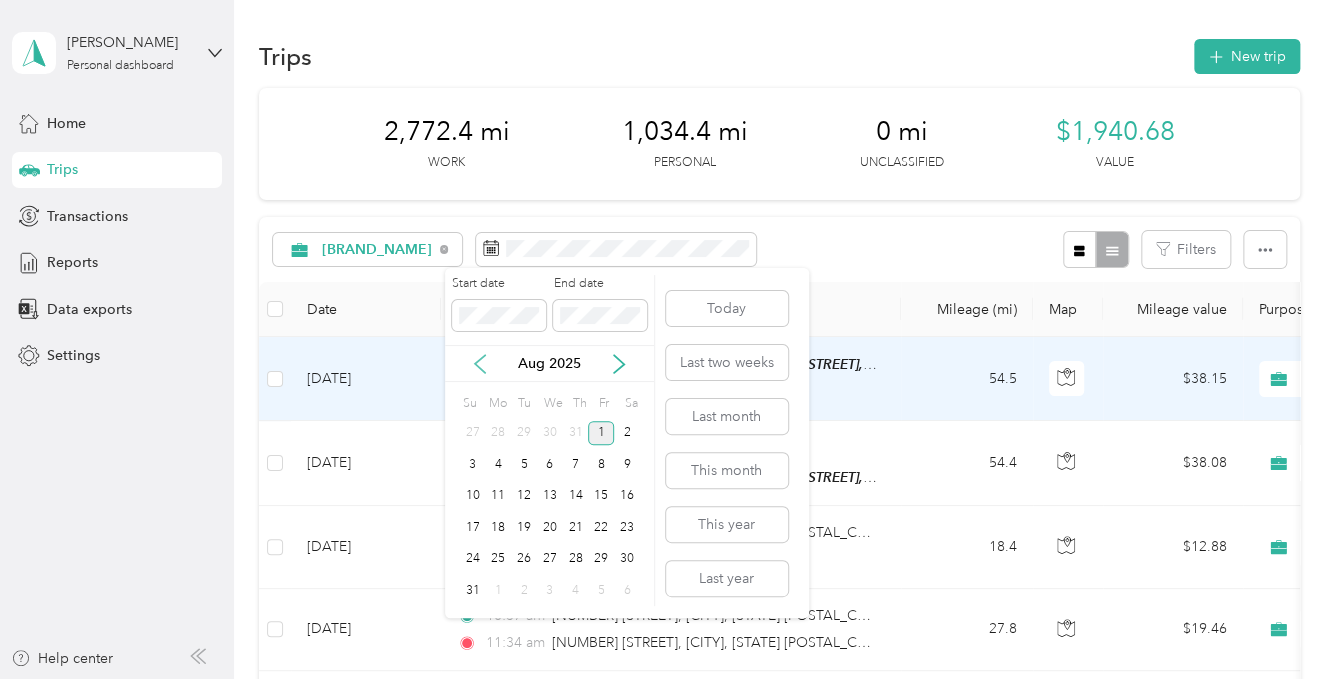 click 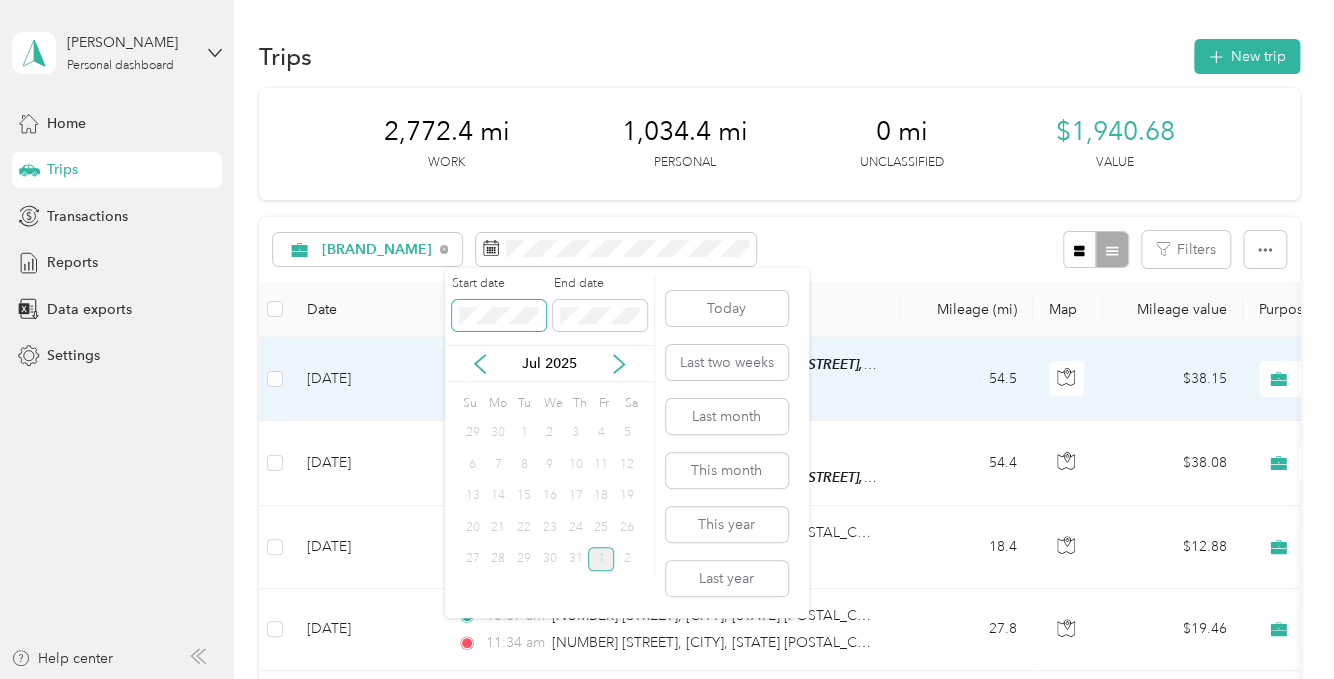 click on "[DISTANCE]   mi Work [DISTANCE]   mi Personal [DISTANCE]   mi Unclassified [PRICE] Value Poulin Grain Filters Date Locations Mileage (mi) Map Mileage value Purpose Track Method Report                     [DATE] [TIME] [NUMBER] [STREET], [CITY] ([NUMBER] [STREET], [CITY], [STATE]) [TIME] Home  ([NUMBER] [STREET], [STATE]) [DISTANCE] [PRICE] Poulin Grain GPS [MONTH] [YEAR] [DATE] [TIME] [BUSINESS_NAME] ([STREET], [CITY], [STATE]) [TIME] [NUMBER] [STREET], [CITY] ([NUMBER] [STREET], [CITY], [STATE]) [DISTANCE] [PRICE] Poulin Grain GPS [MONTH] [YEAR] [DATE] [TIME] [NUMBER] [STREET], [CITY], [STATE] [POSTAL_CODE], [COUNTRY]  [TIME] [BUSINESS_NAME] ([STREET], [CITY], [STATE]) [DISTANCE] [PRICE] Poulin Grain GPS [MONTH] [YEAR] [DATE] [TIME] [NUMBER] [STREET], [CITY], [STATE] [POSTAL_CODE], [COUNTRY]  [TIME] [NUMBER] [STREET], [CITY], [STATE] [POSTAL_CODE], [COUNTRY]  [DISTANCE] [PRICE] Poulin Grain GPS [MONTH] [YEAR] [DATE] [TIME] [TIME] [DISTANCE]" at bounding box center [662, 339] 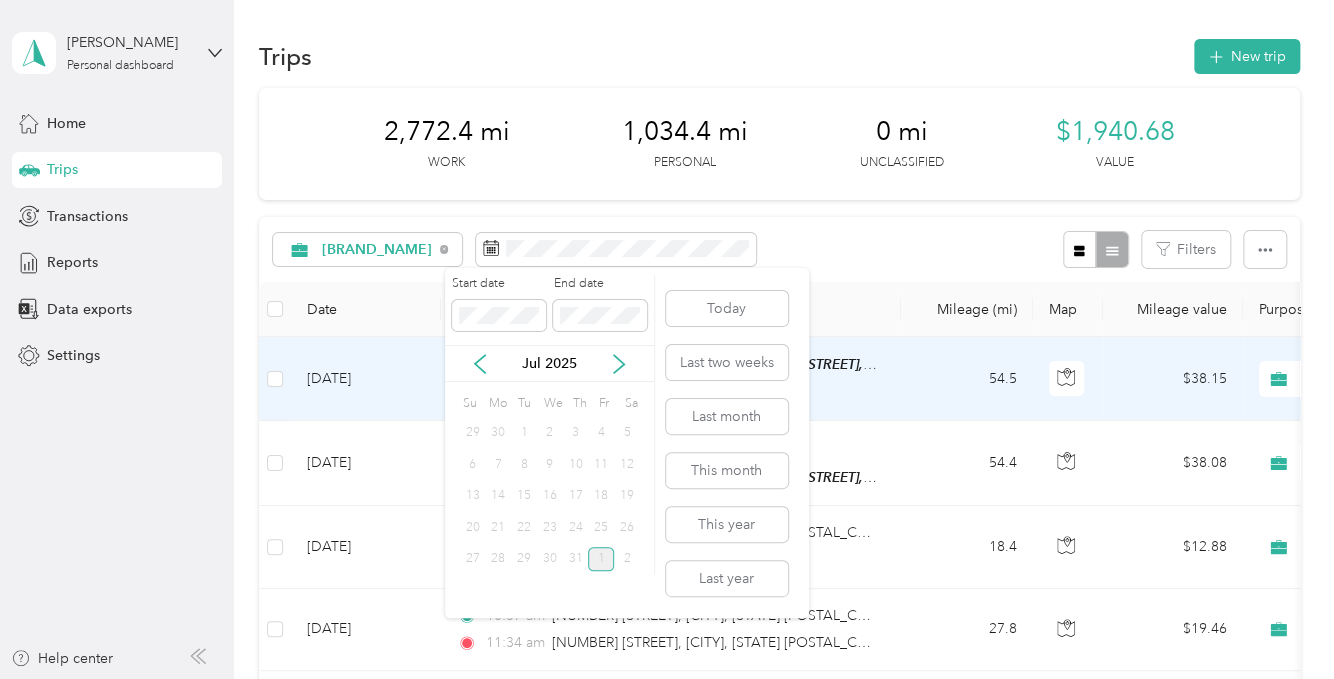 click on "1" at bounding box center [524, 433] 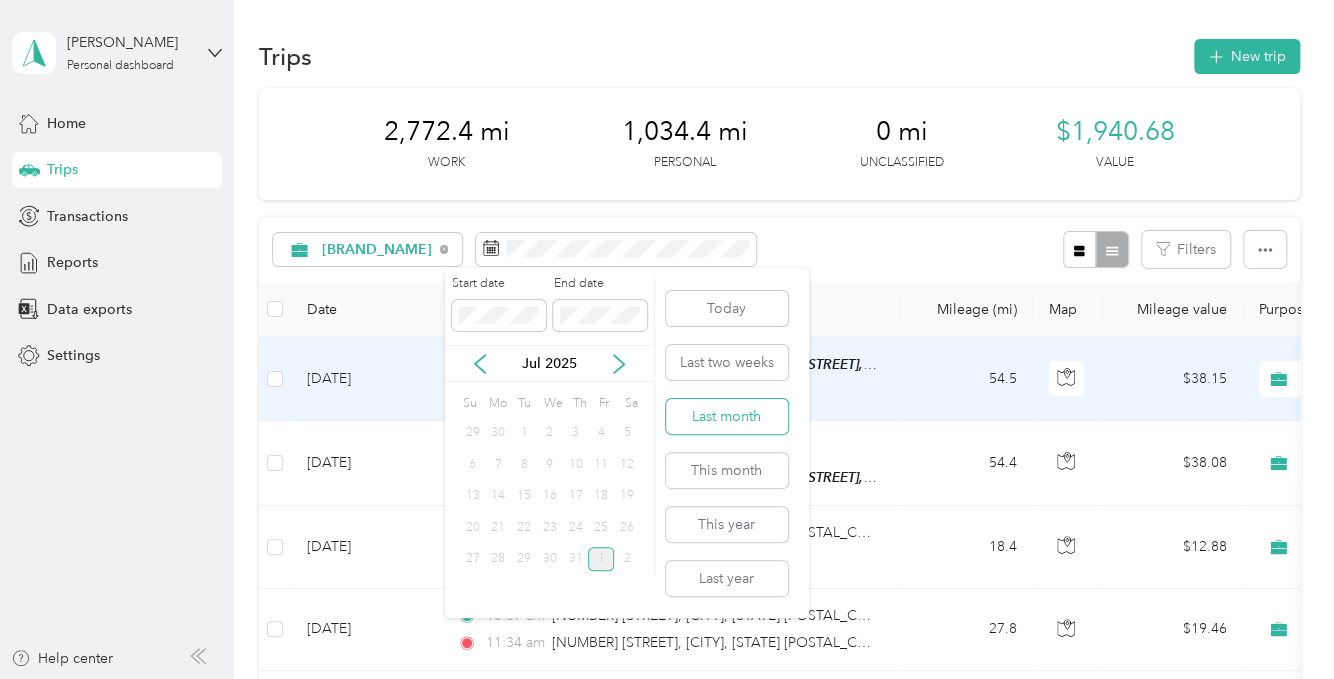 click on "Last month" at bounding box center [727, 416] 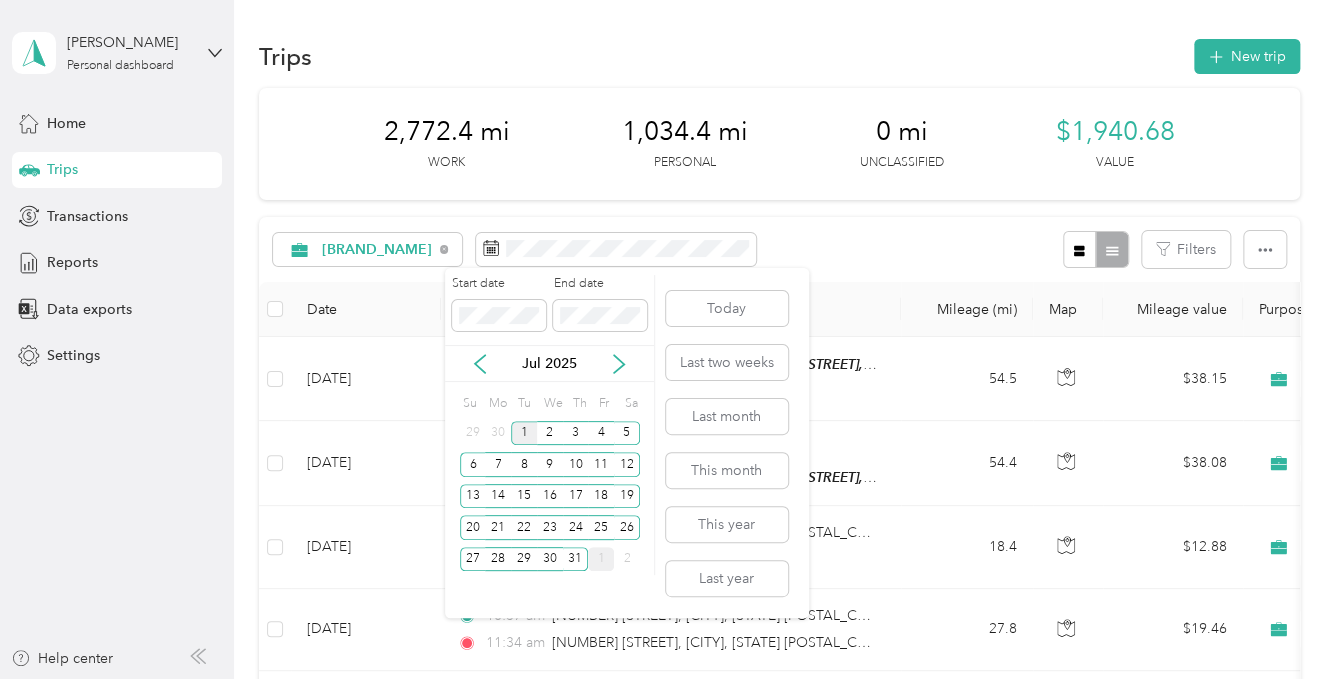 click on "1" at bounding box center [524, 433] 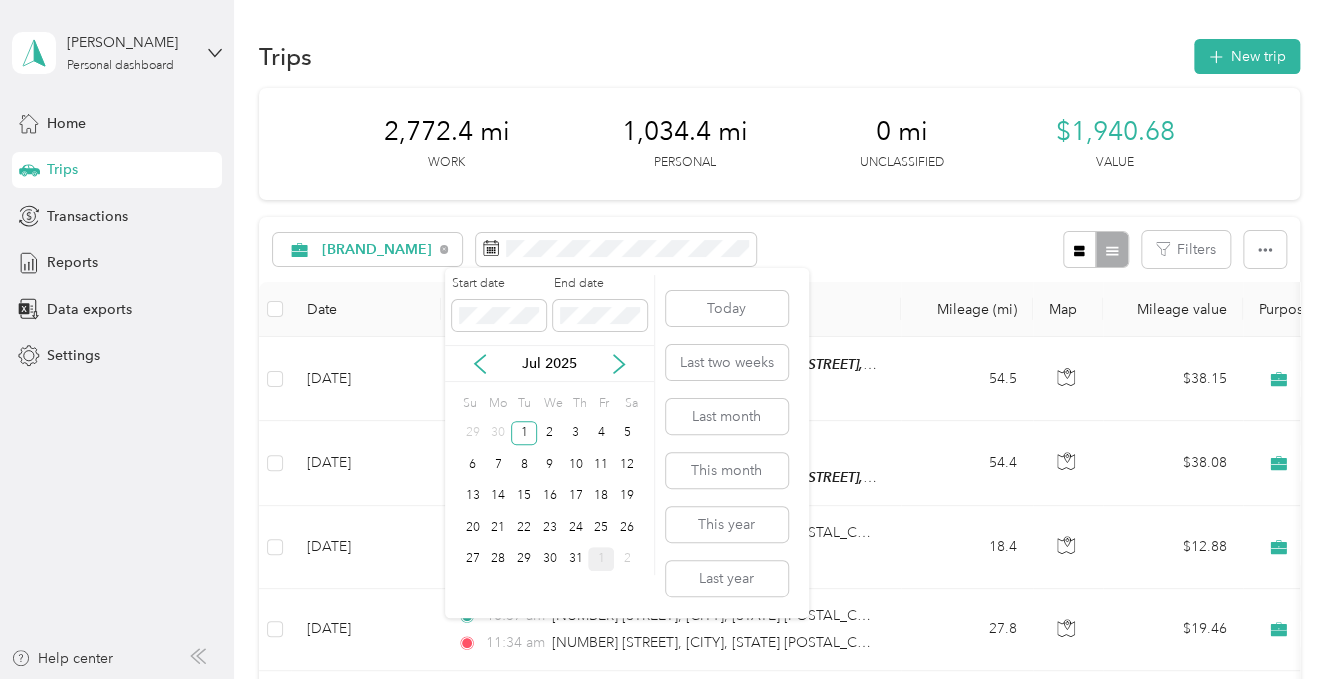 click on "1" at bounding box center [601, 559] 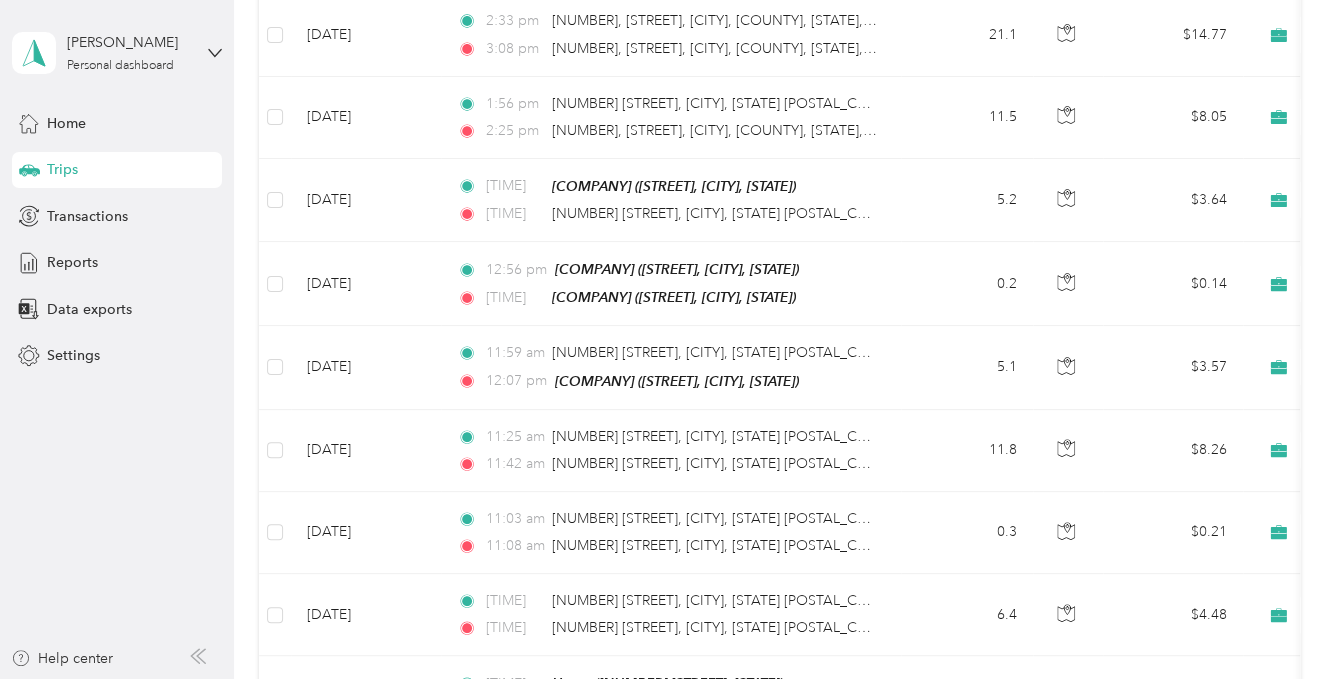 scroll, scrollTop: 5600, scrollLeft: 0, axis: vertical 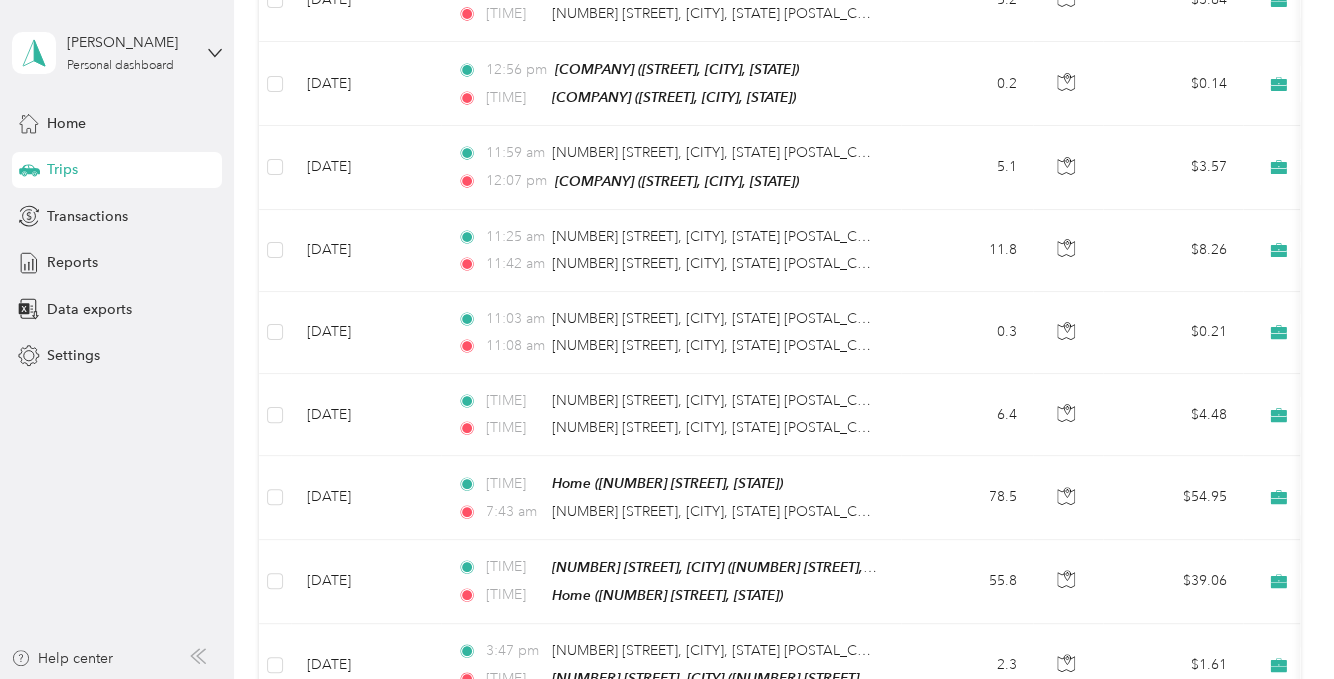click on "[FIRST] [LAST]	 Personal dashboard Home Trips Transactions Reports Data exports Settings   Help center" at bounding box center (117, 339) 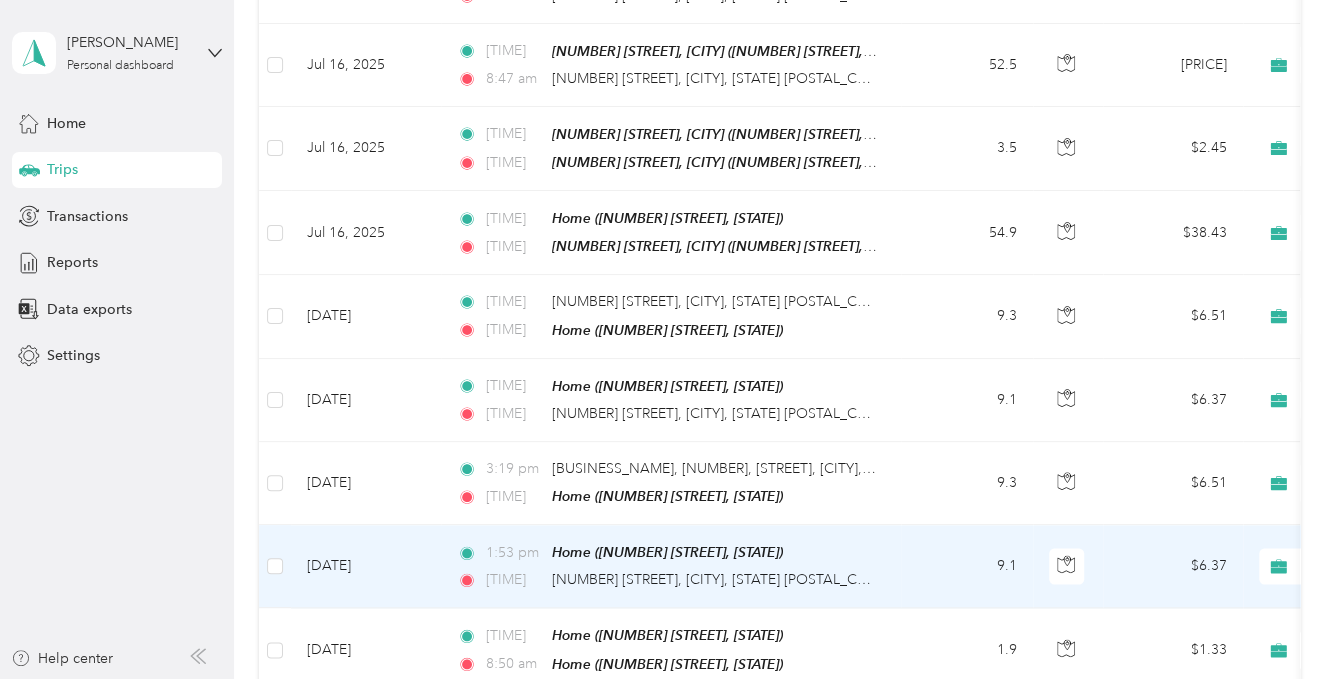 scroll, scrollTop: 4400, scrollLeft: 0, axis: vertical 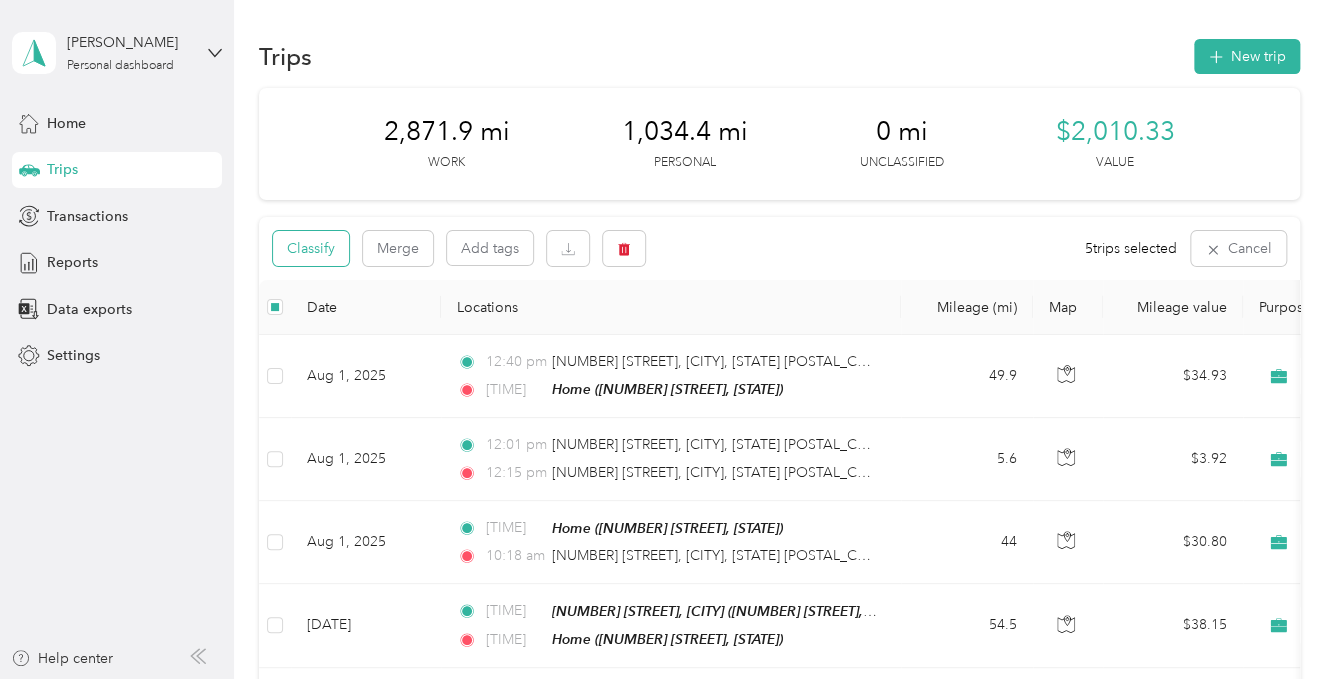 click on "Classify" at bounding box center [311, 248] 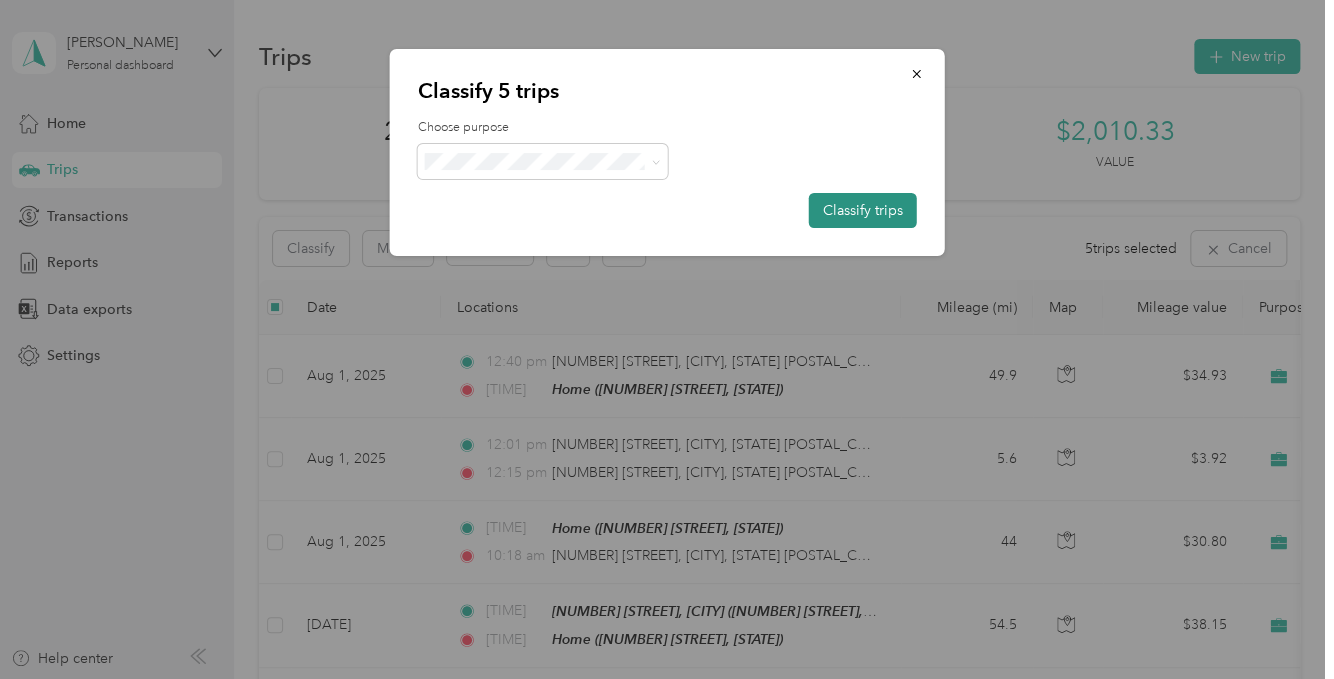 click on "Classify trips" at bounding box center [863, 210] 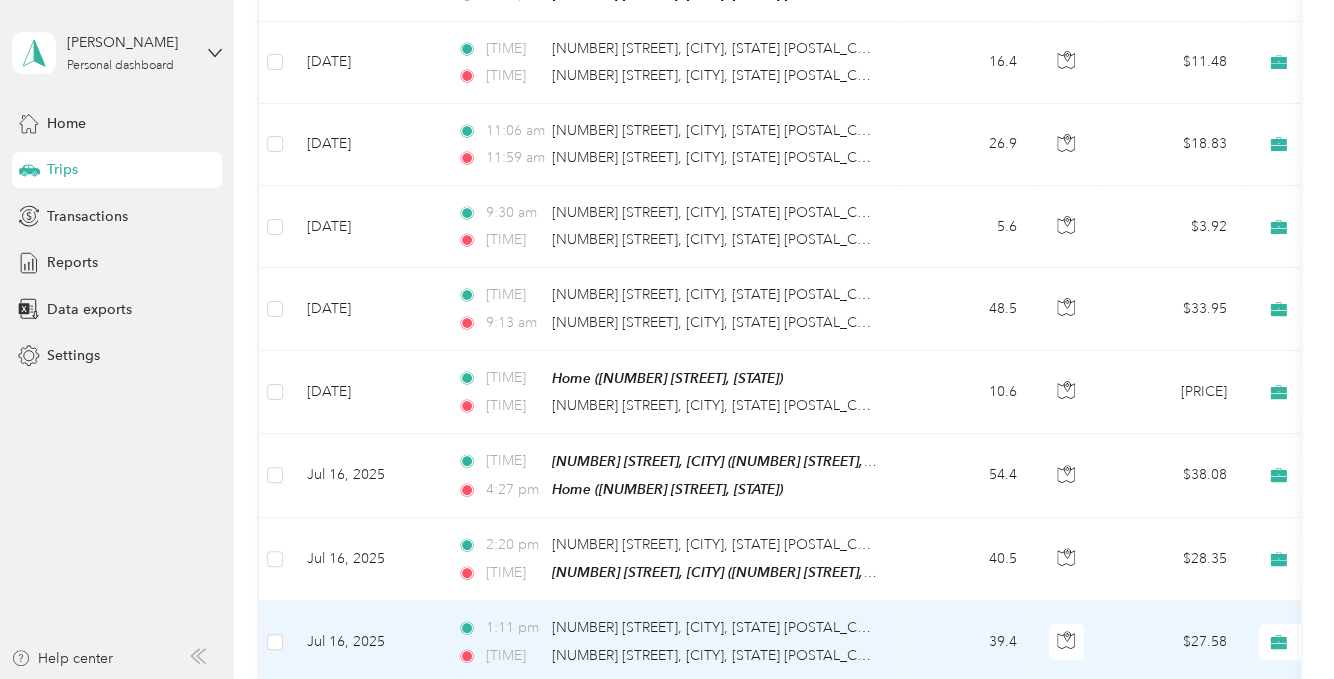 scroll, scrollTop: 3400, scrollLeft: 0, axis: vertical 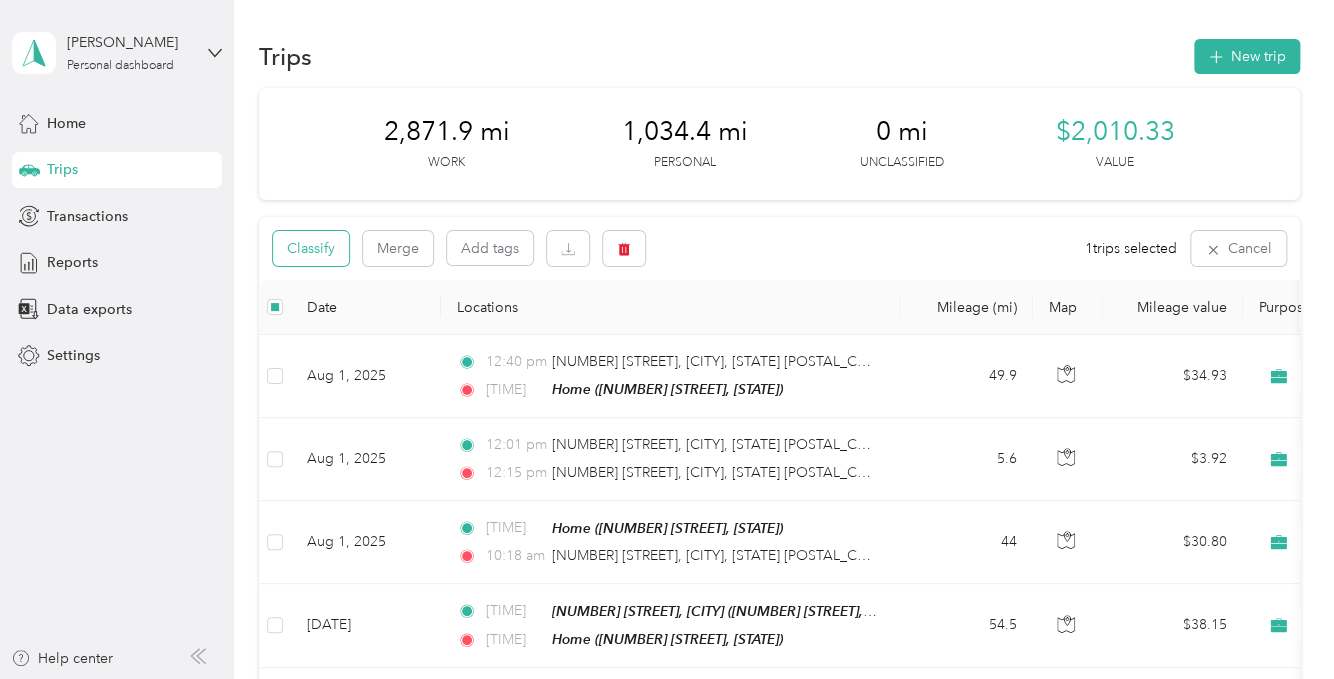 click on "Classify" at bounding box center [311, 248] 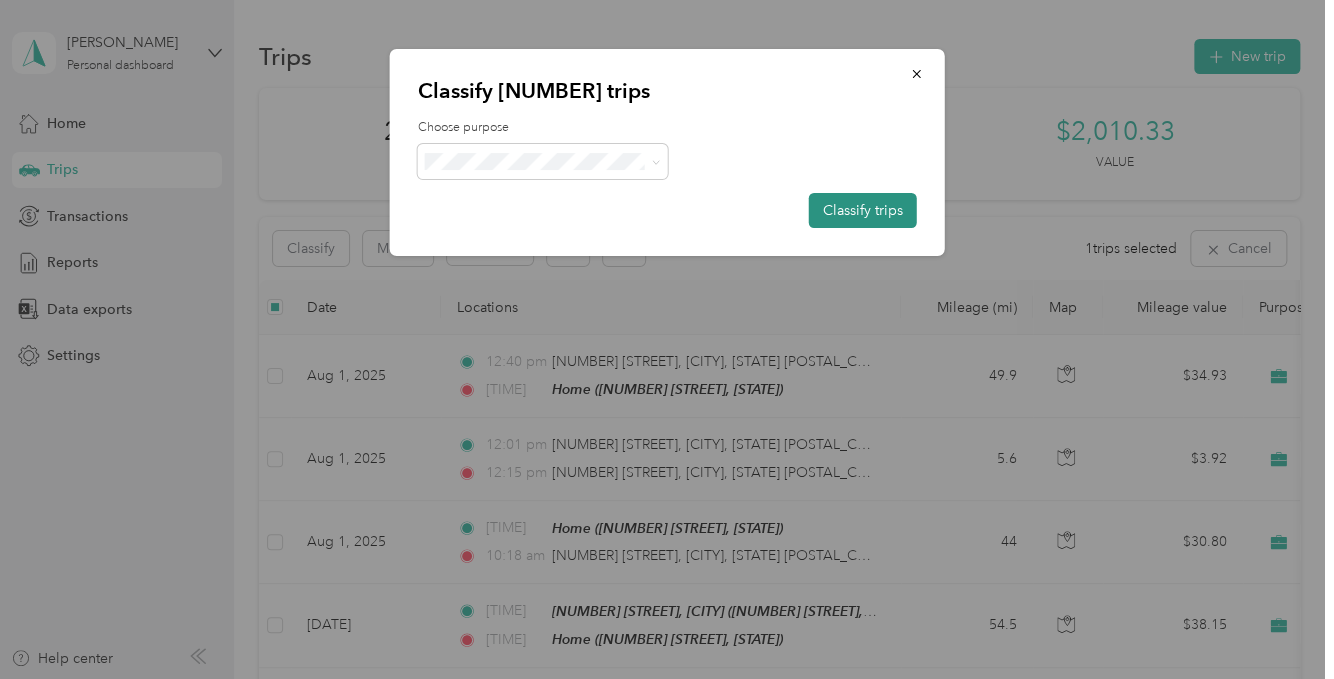 click on "Classify trips" at bounding box center (863, 210) 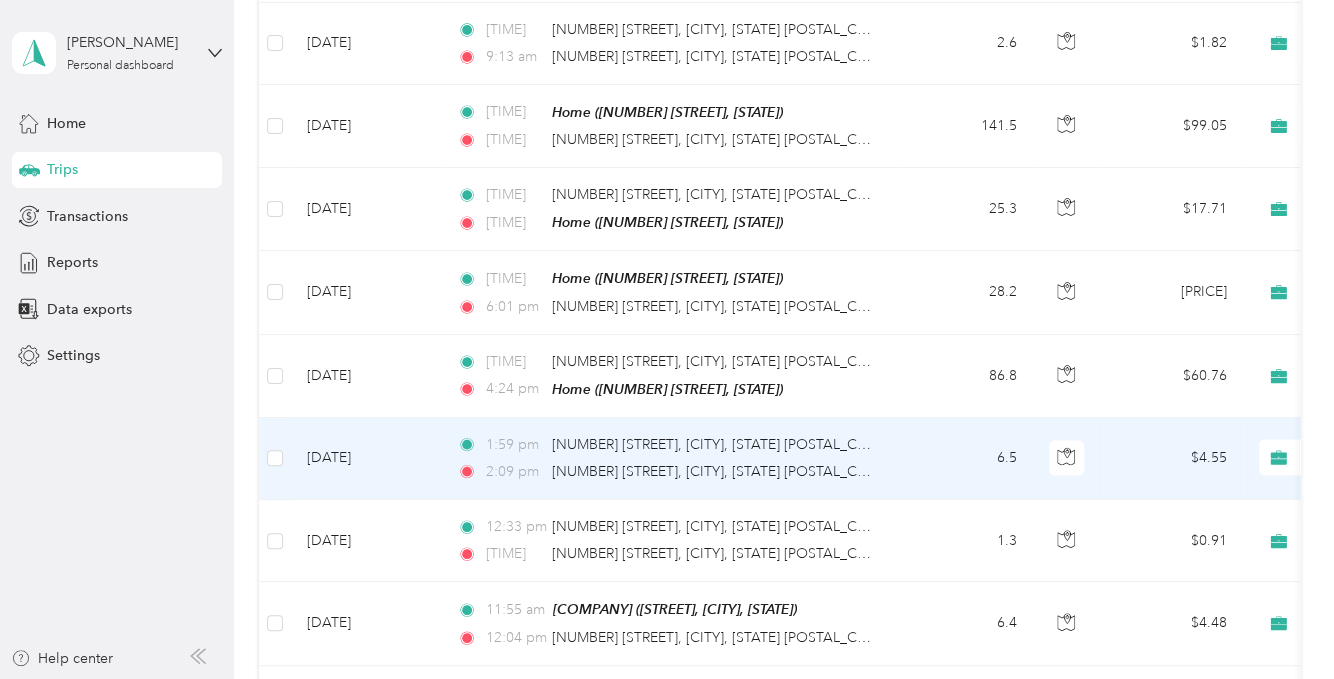 scroll, scrollTop: 1624, scrollLeft: 0, axis: vertical 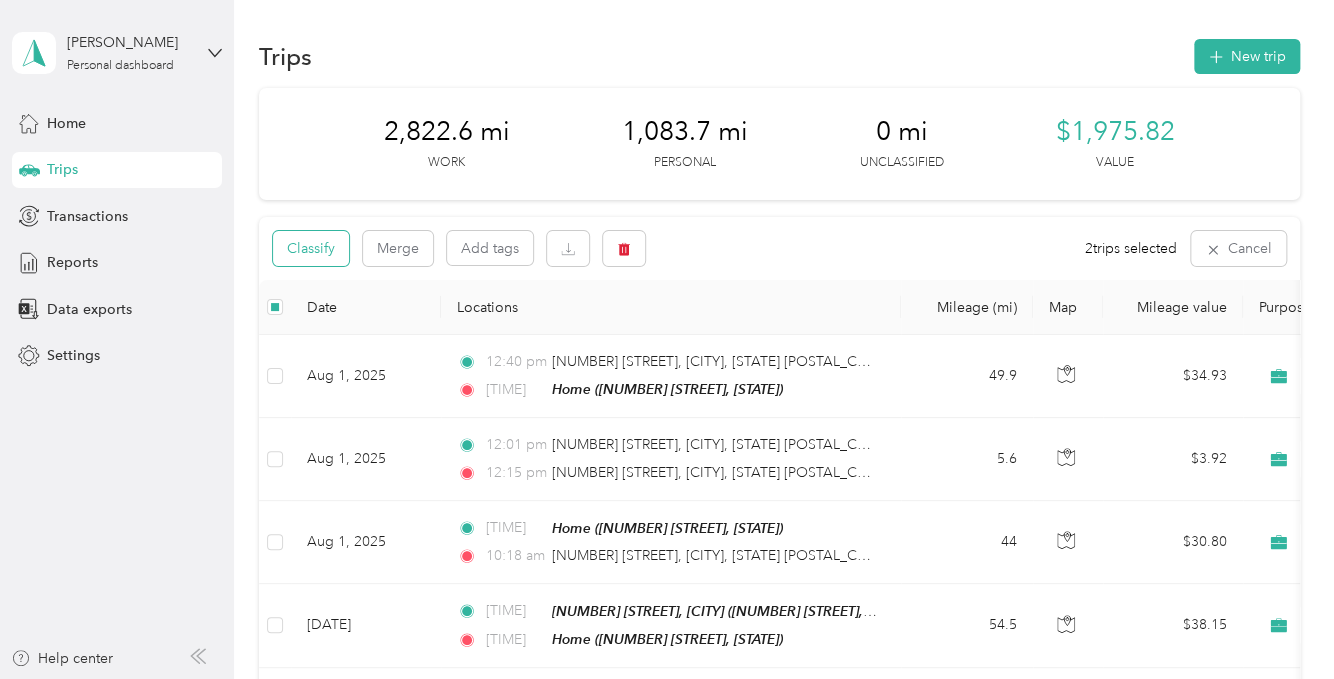 click on "Classify" at bounding box center [311, 248] 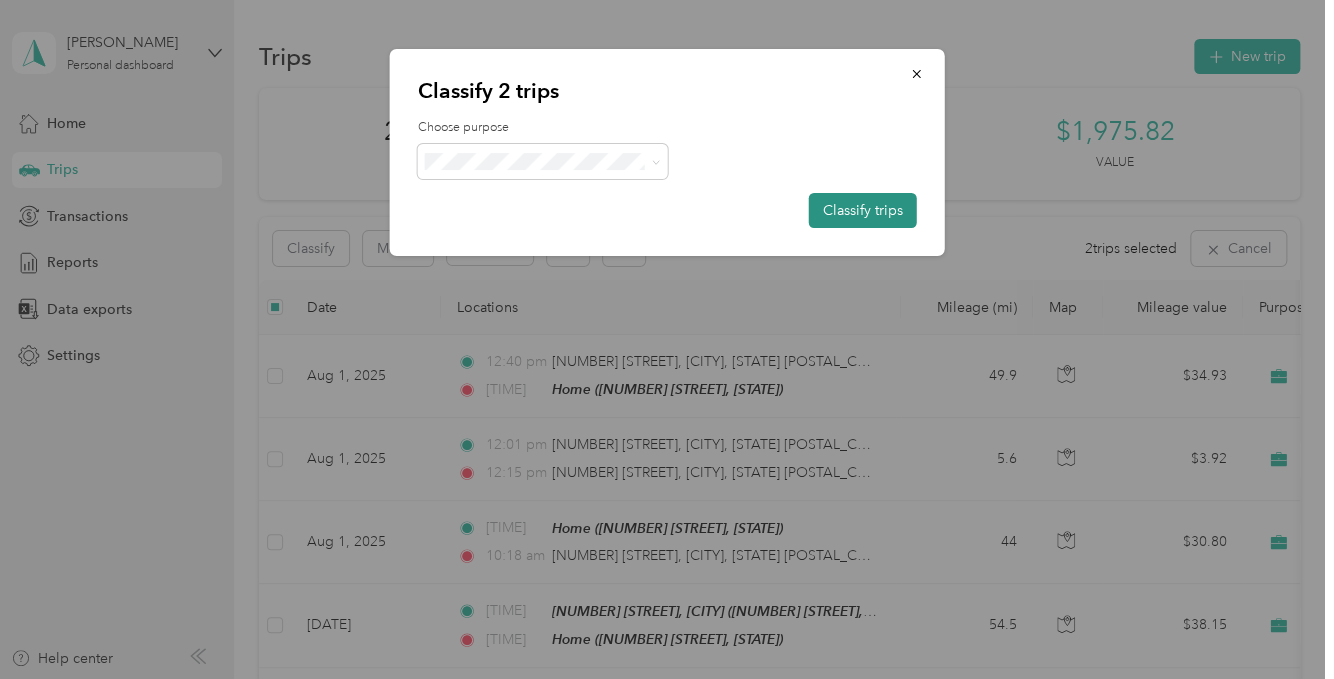 click on "Classify trips" at bounding box center [863, 210] 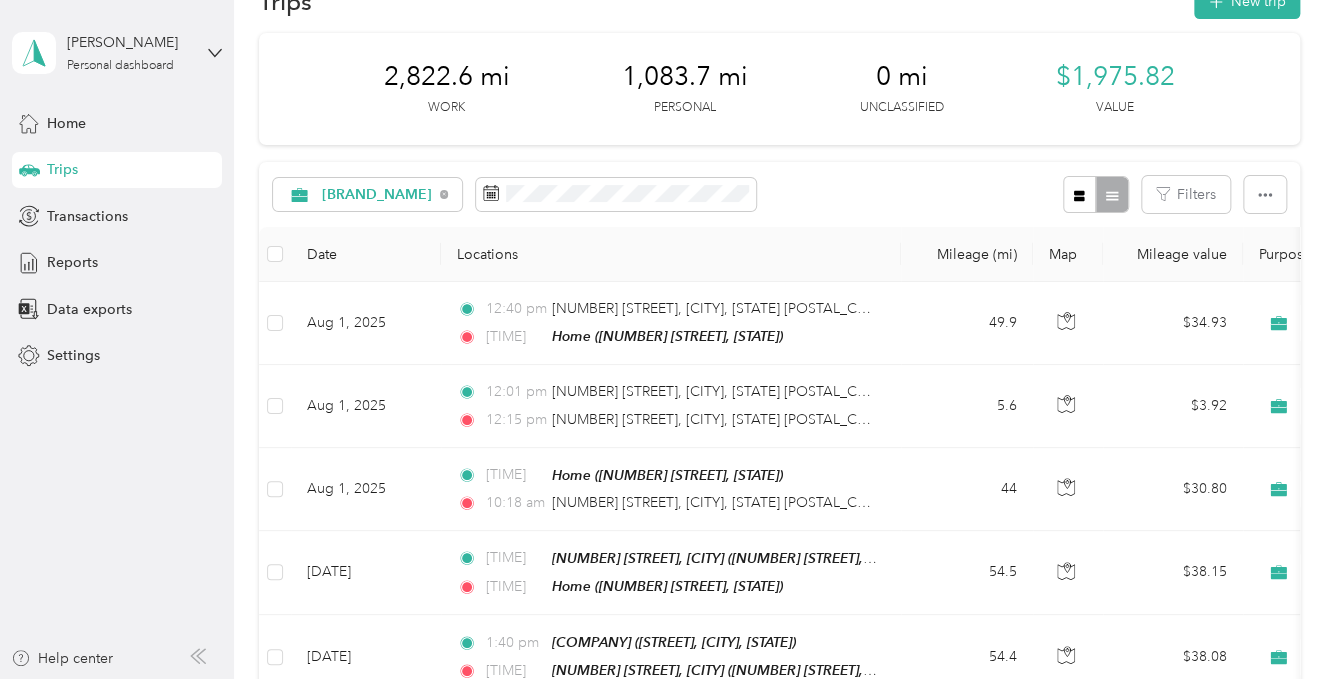 scroll, scrollTop: 0, scrollLeft: 0, axis: both 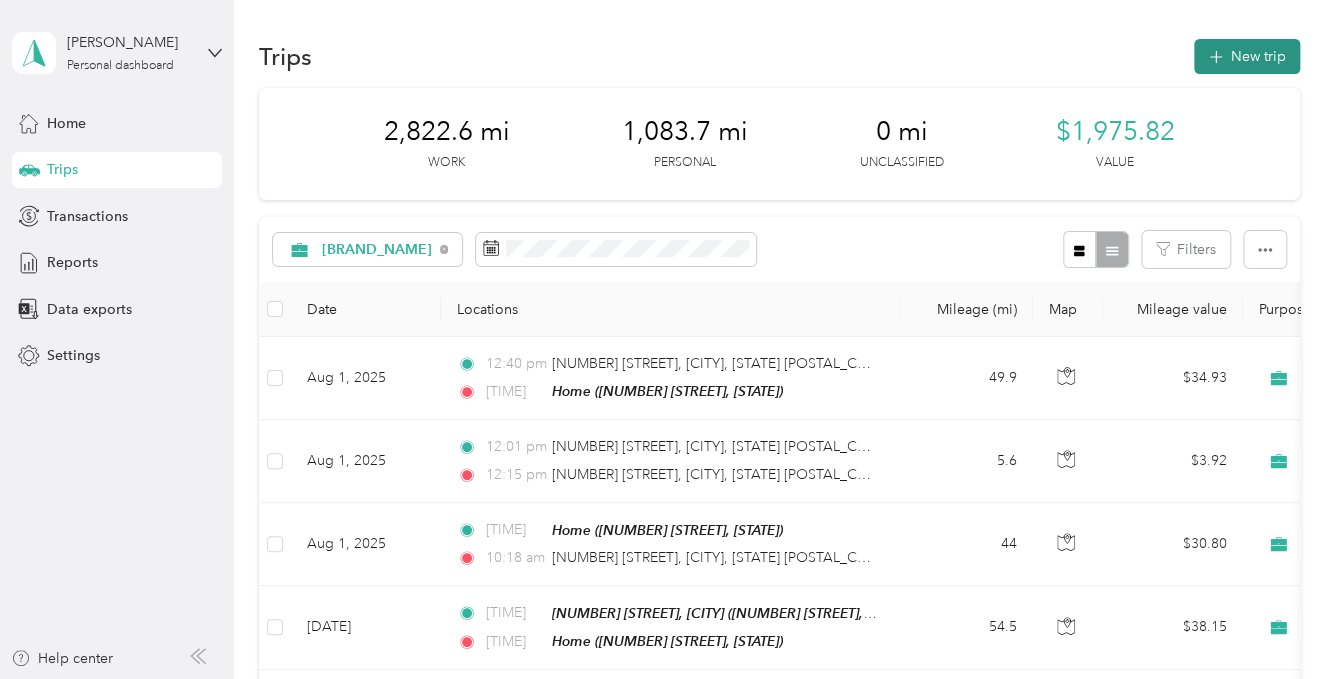 click on "New trip" at bounding box center (1247, 56) 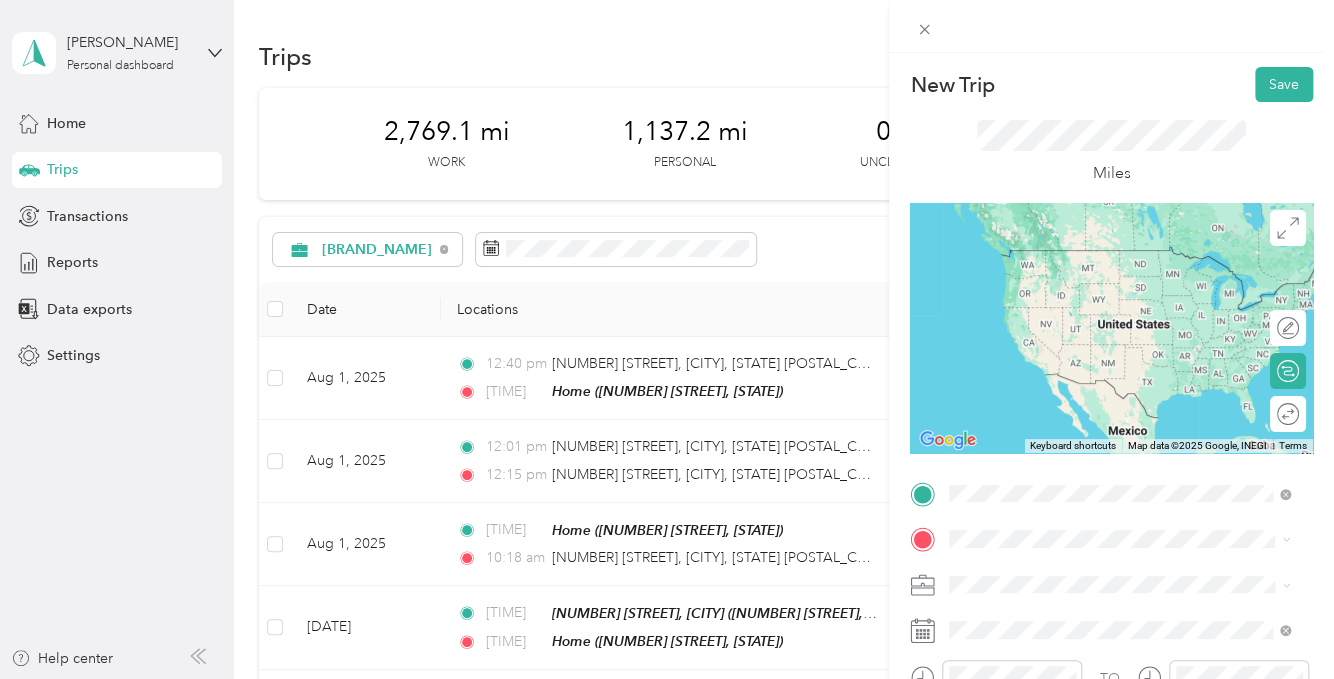 click on "[STREET]
[CITY], [STATE] [POSTAL_CODE], [COUNTRY]" at bounding box center [1131, 258] 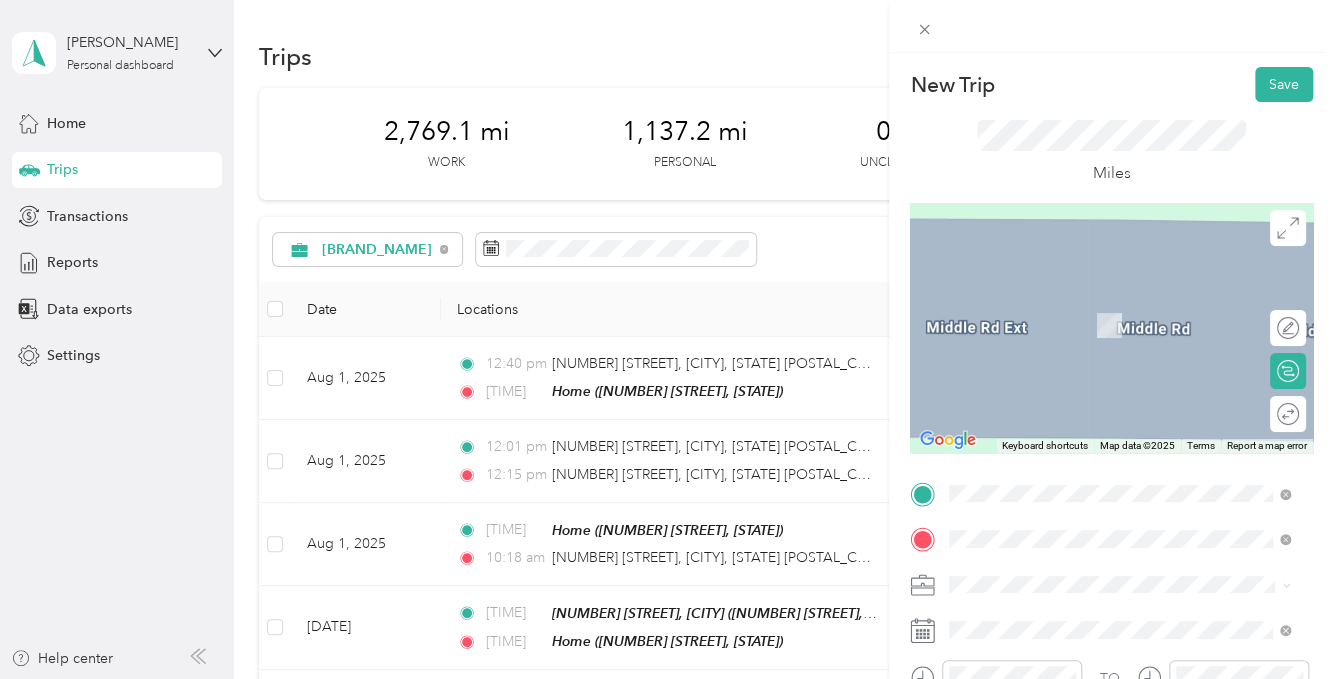 click on "[STREET], [STATE], [COUNTRY]" at bounding box center (1084, 325) 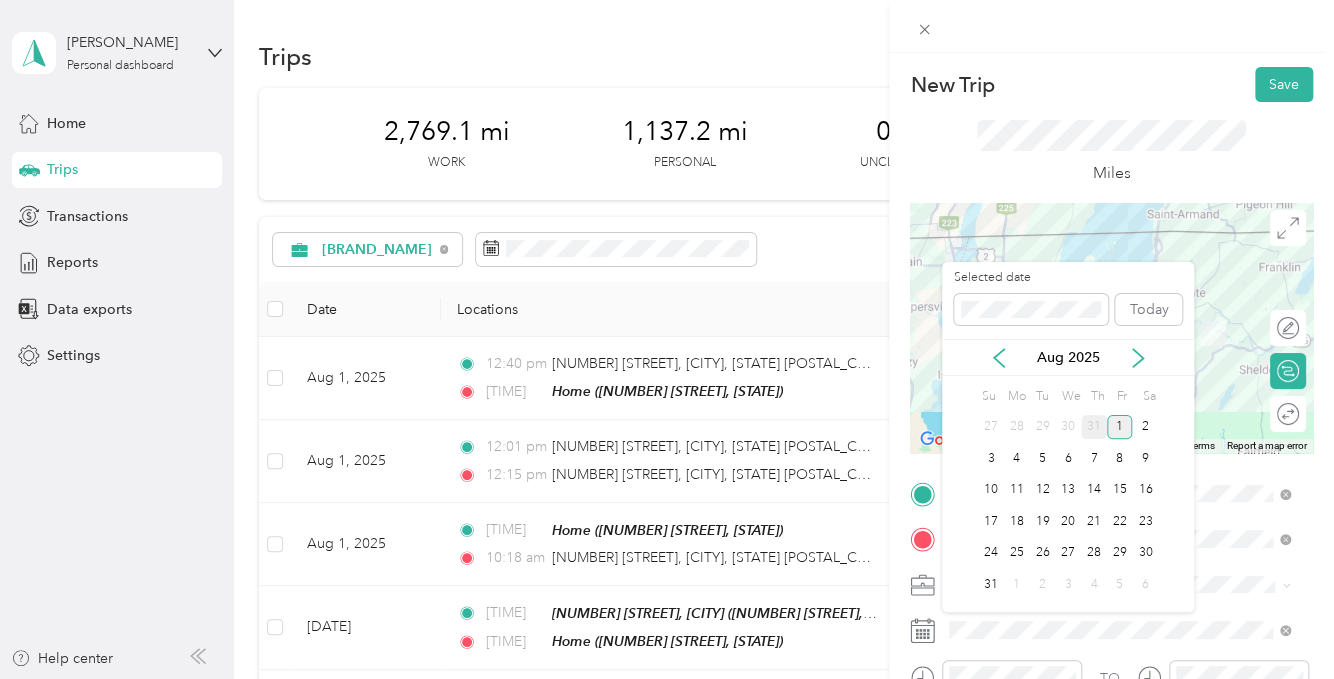 click on "31" at bounding box center (1094, 427) 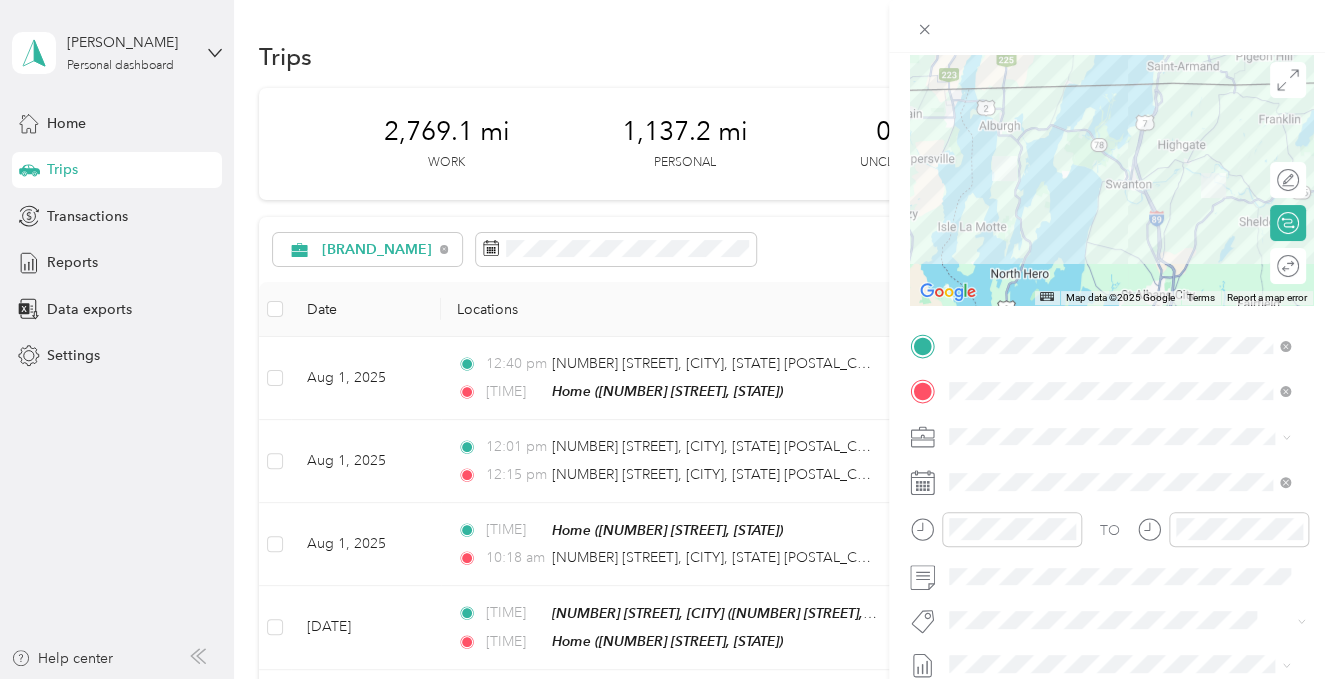 scroll, scrollTop: 200, scrollLeft: 0, axis: vertical 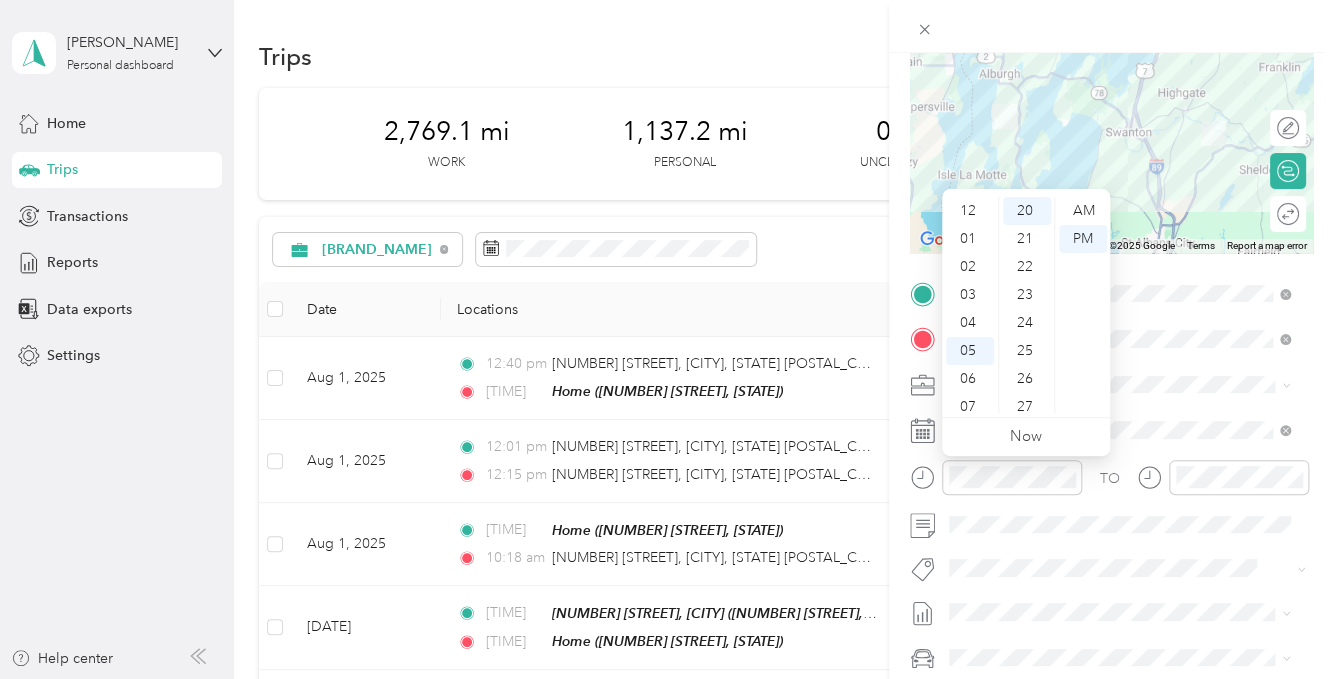click on "Map Data Map data ©[YEAR] Google Map data ©[YEAR] Google 5 km  Click to toggle between metric and imperial units Terms Report a map error Edit route Calculate route Round trip TO Add photo" at bounding box center (667, 339) 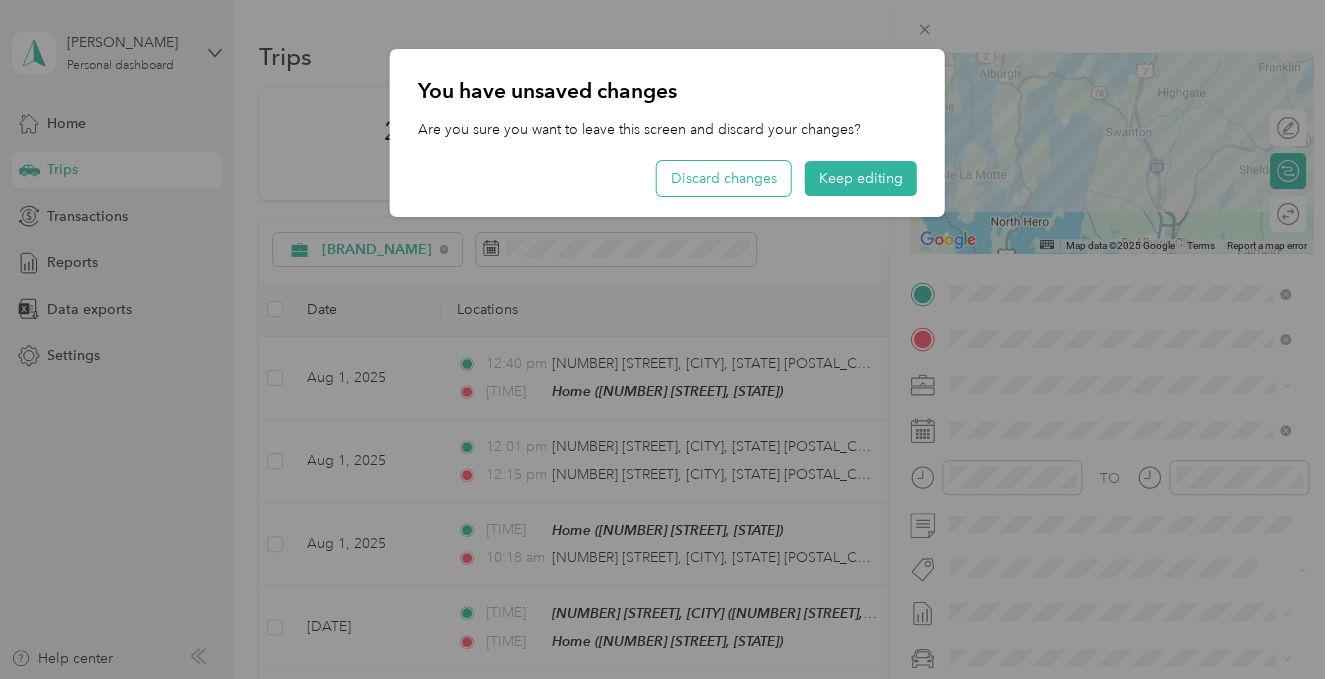 click on "Discard changes" at bounding box center (724, 178) 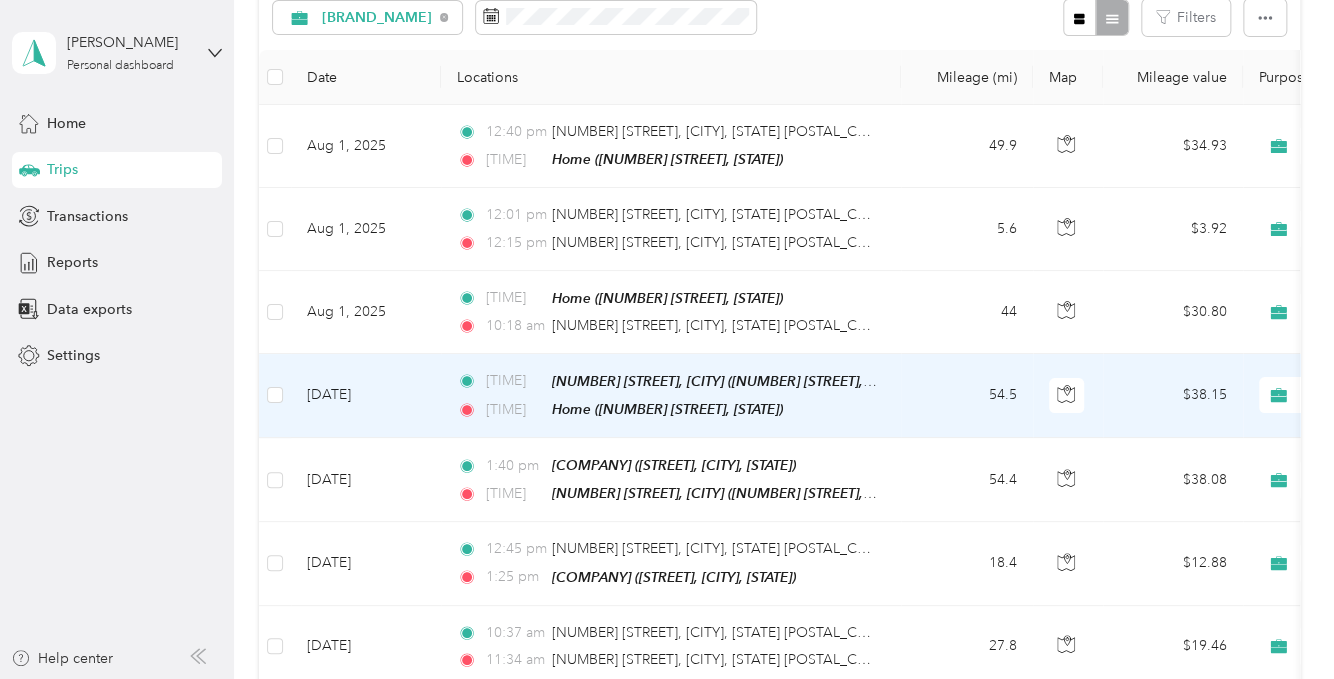 scroll, scrollTop: 0, scrollLeft: 0, axis: both 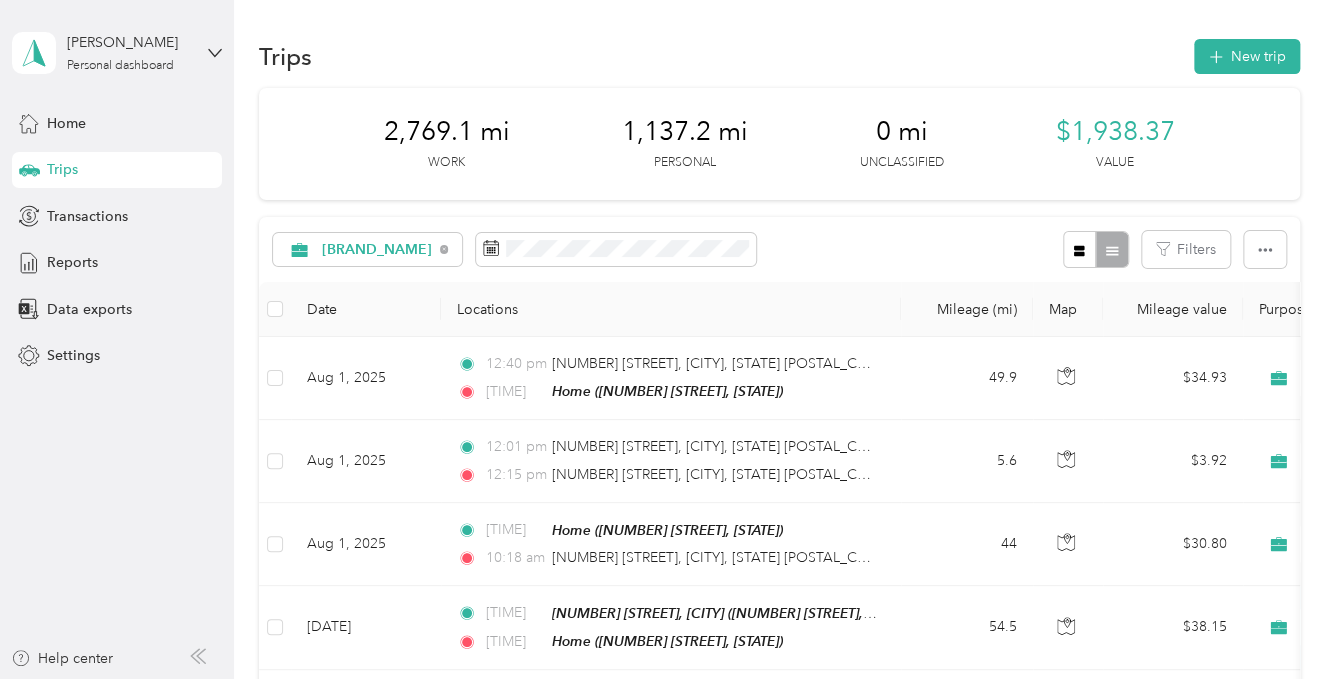 drag, startPoint x: 704, startPoint y: 35, endPoint x: 698, endPoint y: 48, distance: 14.3178215 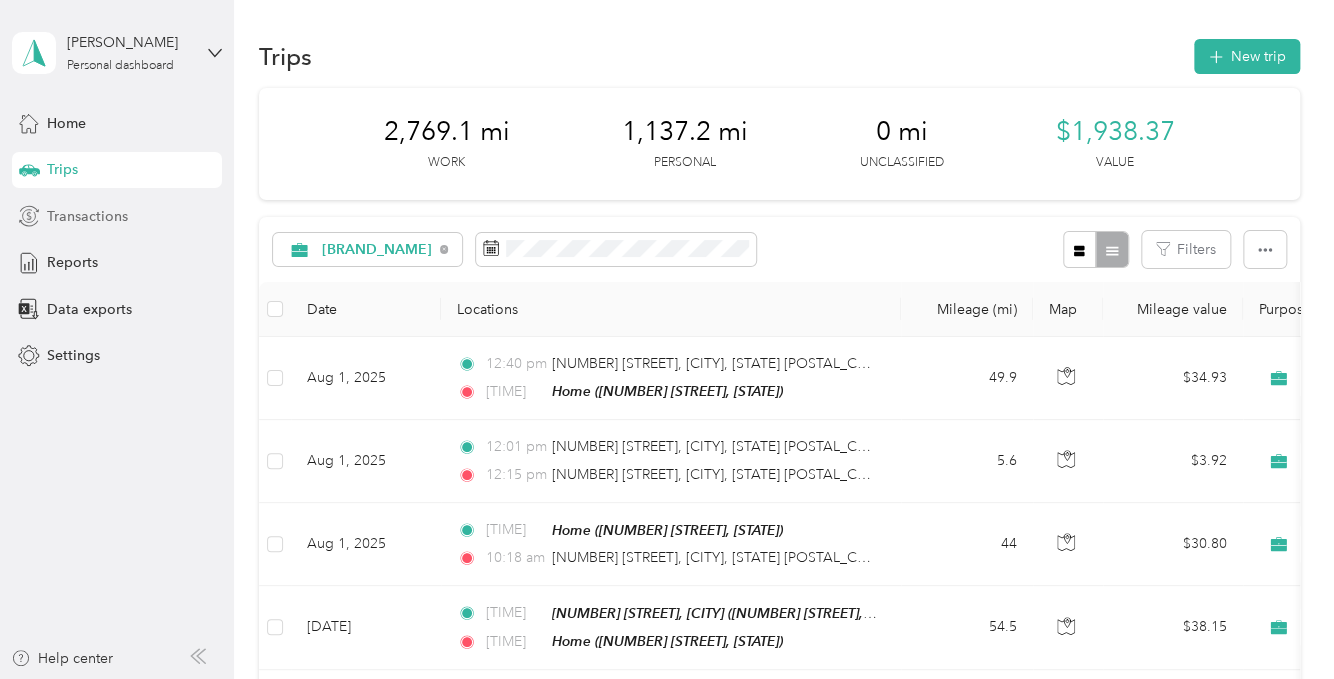 click on "Transactions" at bounding box center [87, 216] 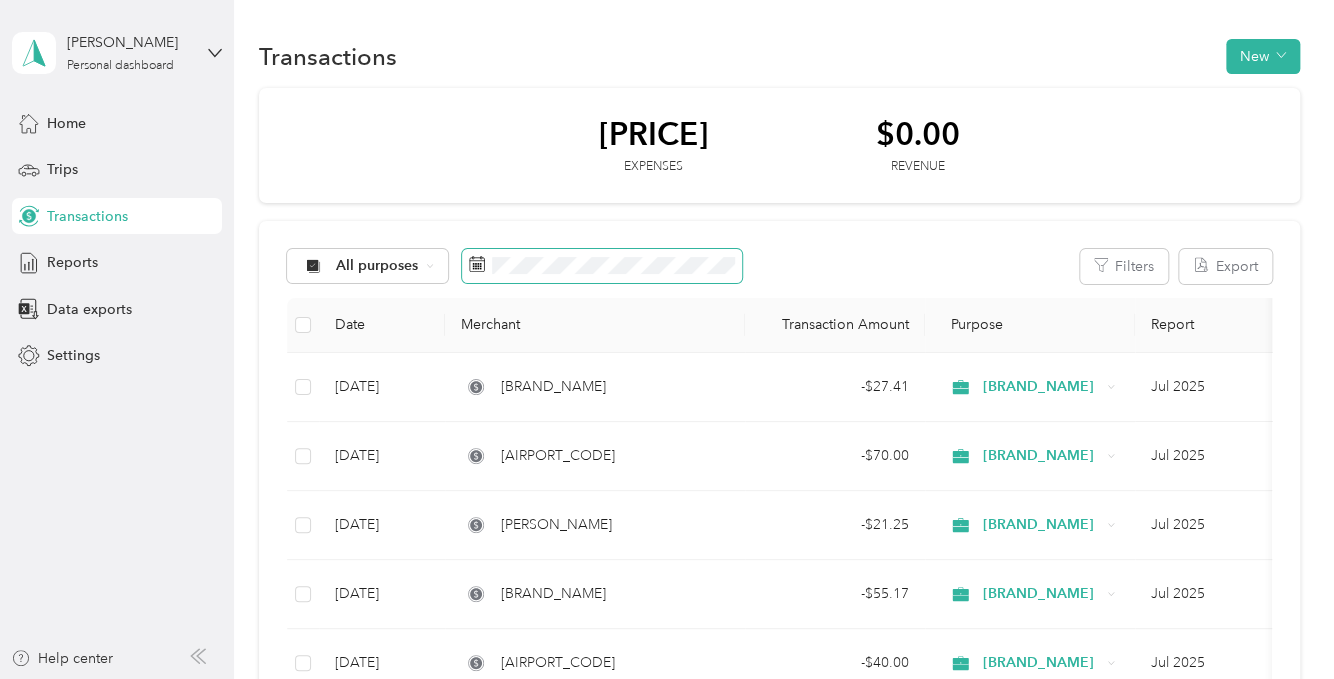 click at bounding box center [602, 266] 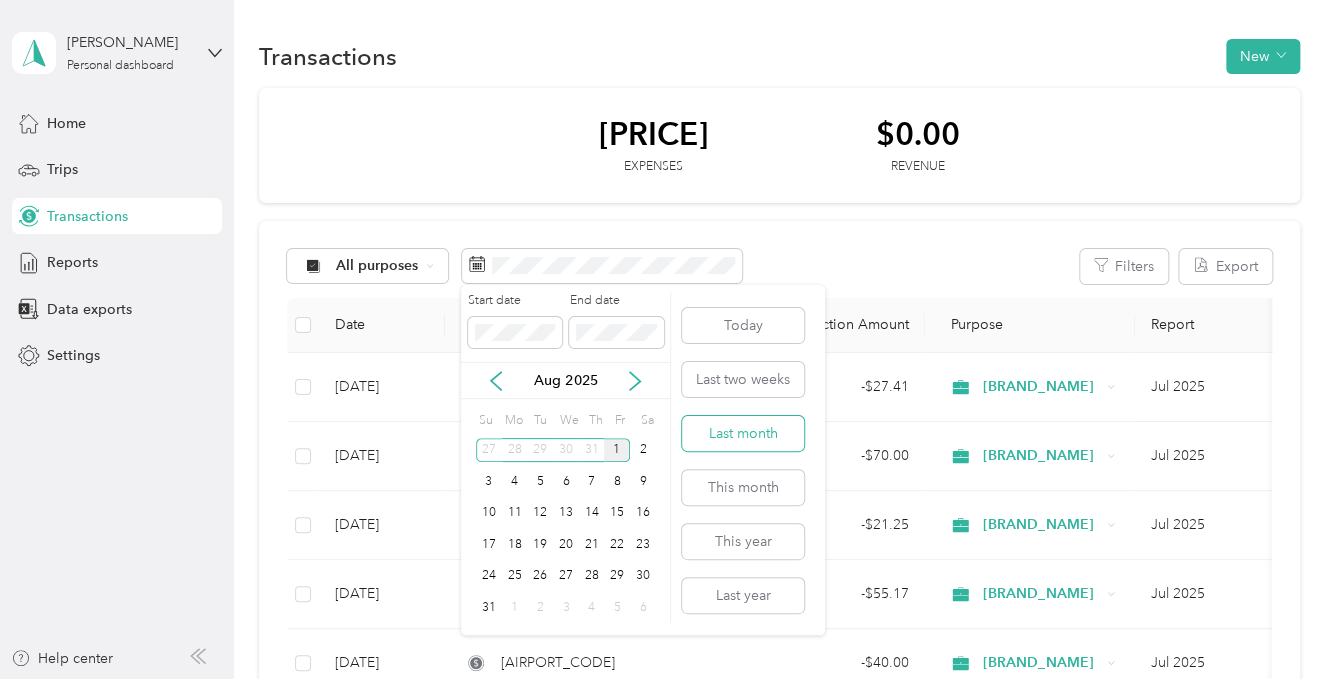 click on "Last month" at bounding box center [743, 433] 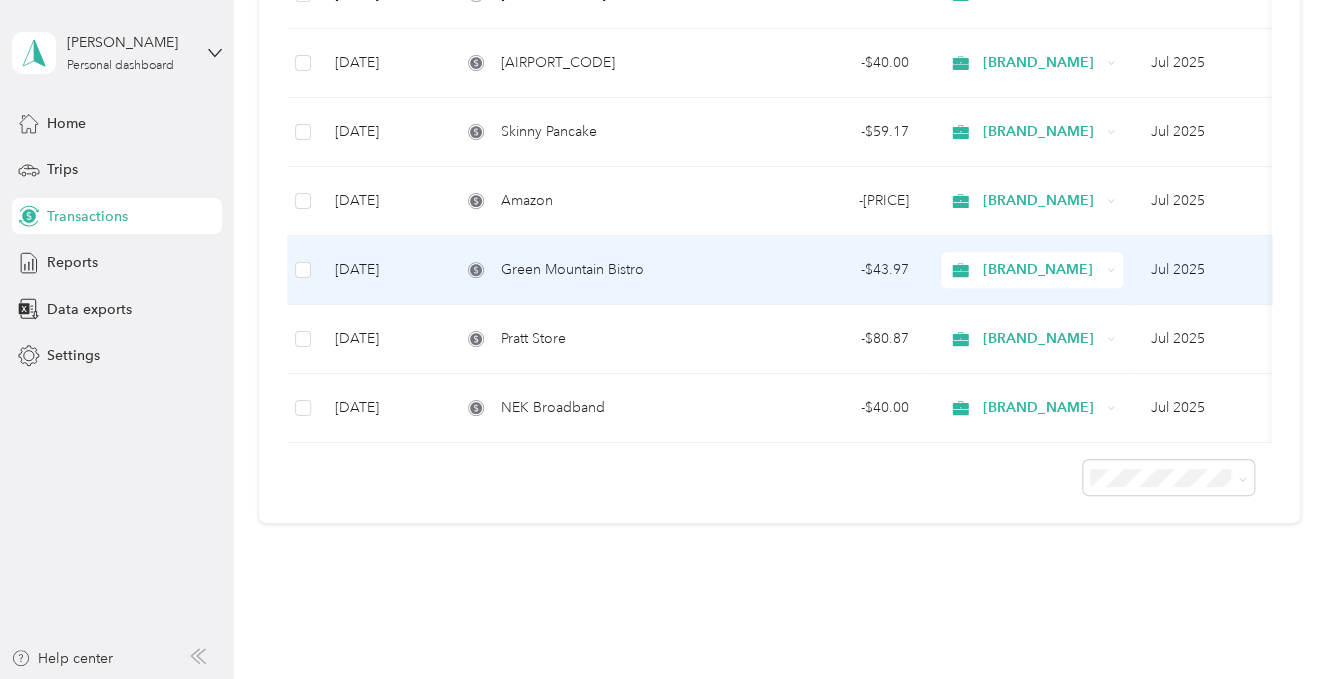 scroll, scrollTop: 400, scrollLeft: 0, axis: vertical 